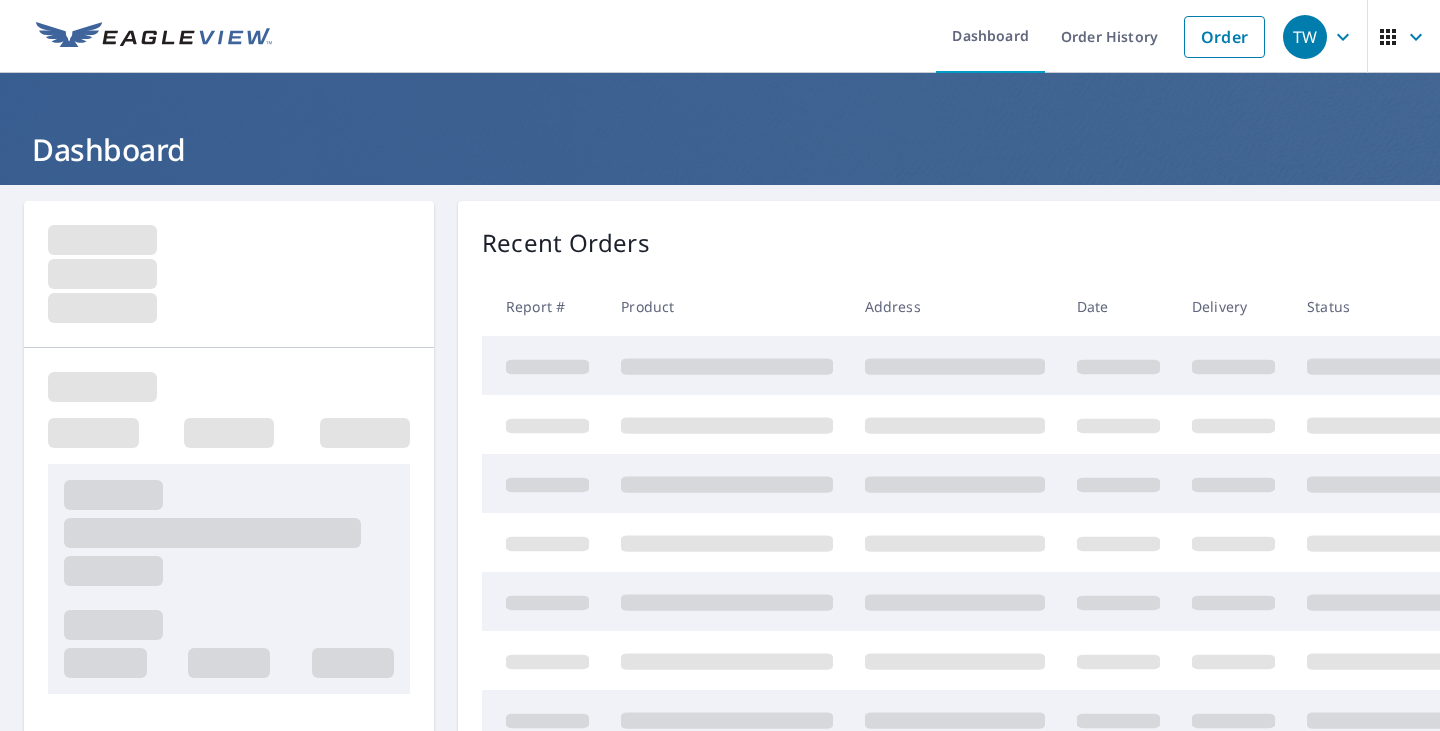scroll, scrollTop: 0, scrollLeft: 0, axis: both 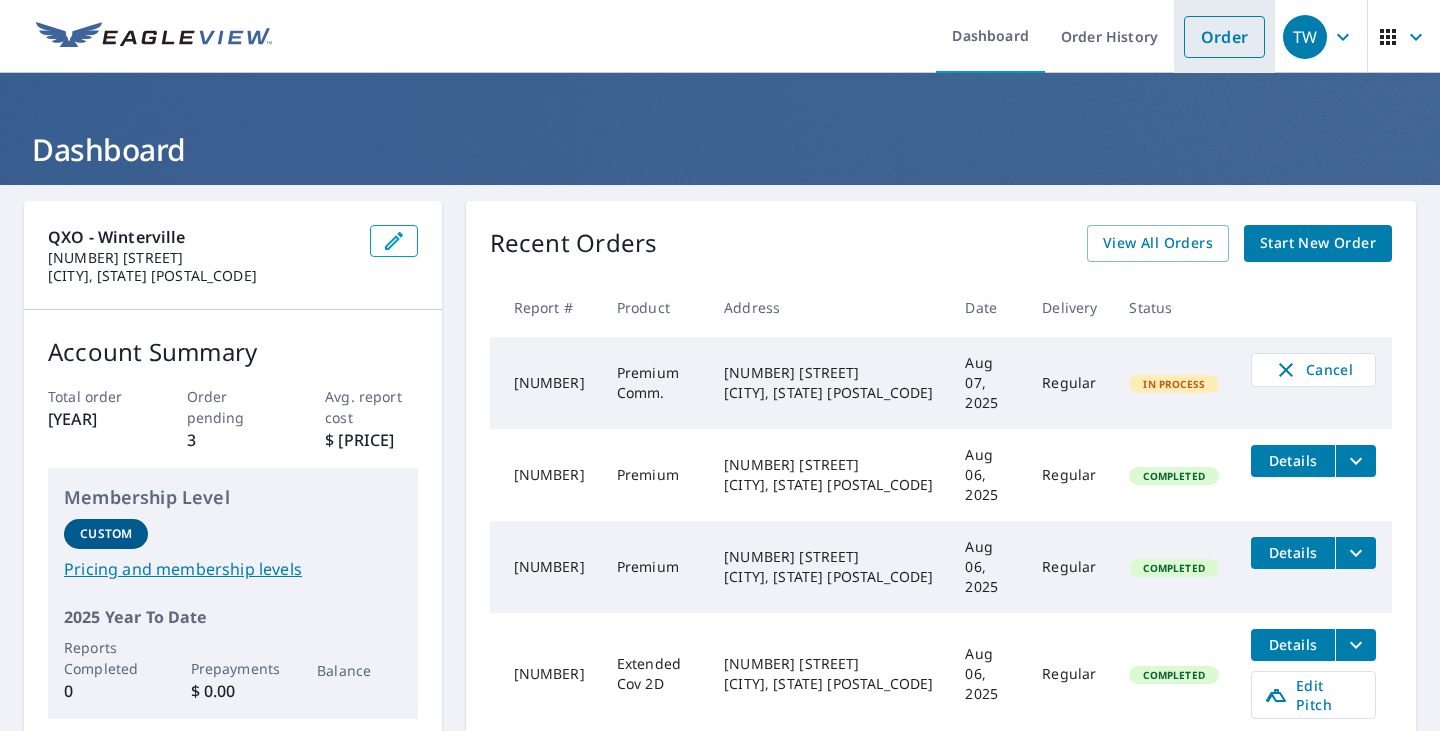 click on "Order" at bounding box center [1224, 37] 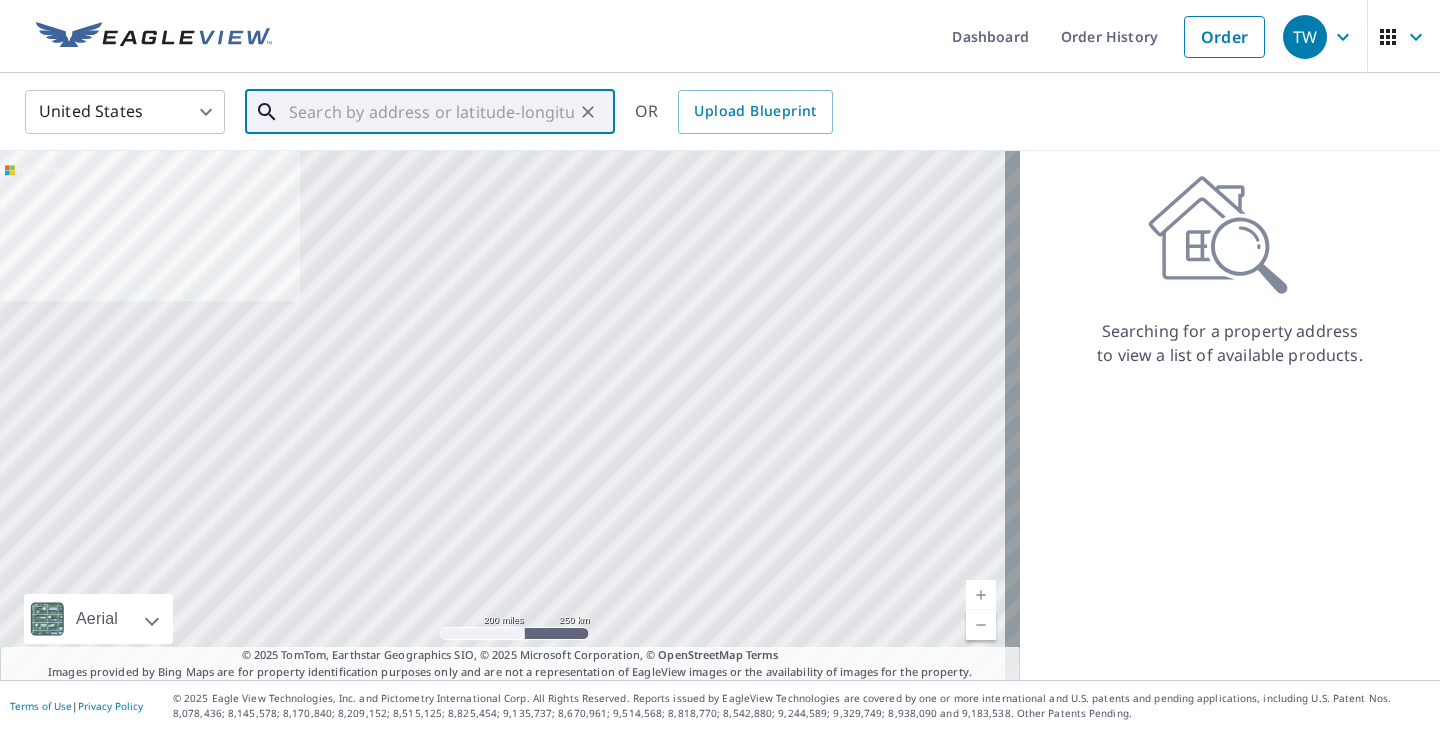 click at bounding box center [431, 112] 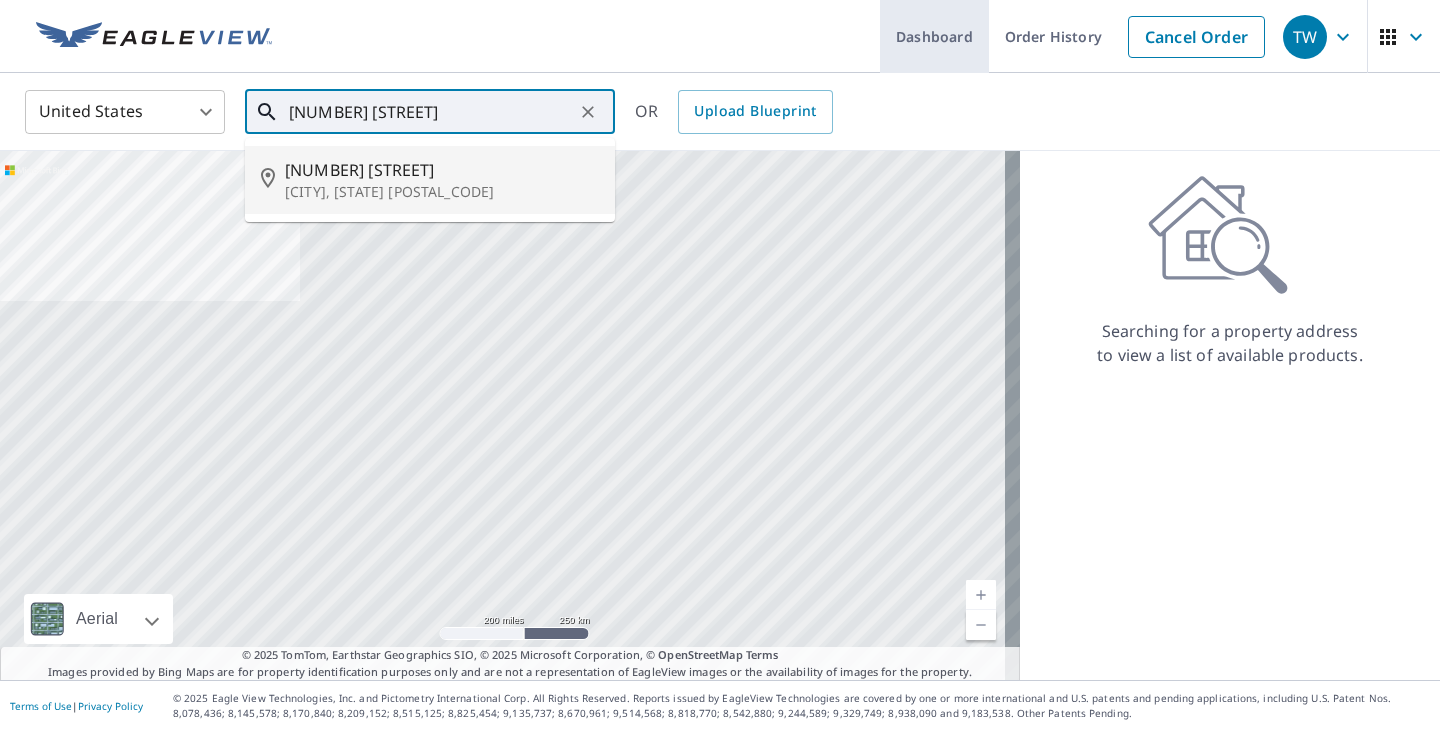 type on "[NUMBER] [STREET]" 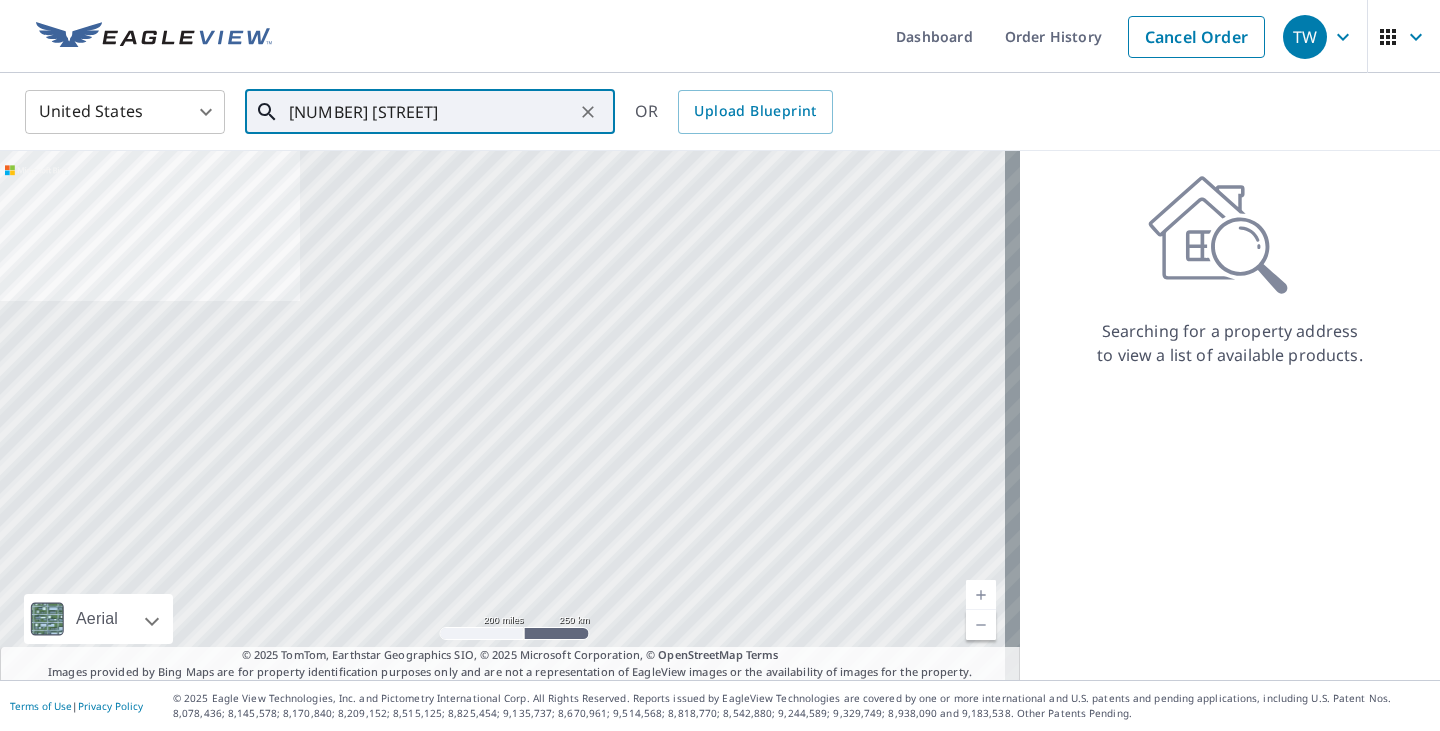 click 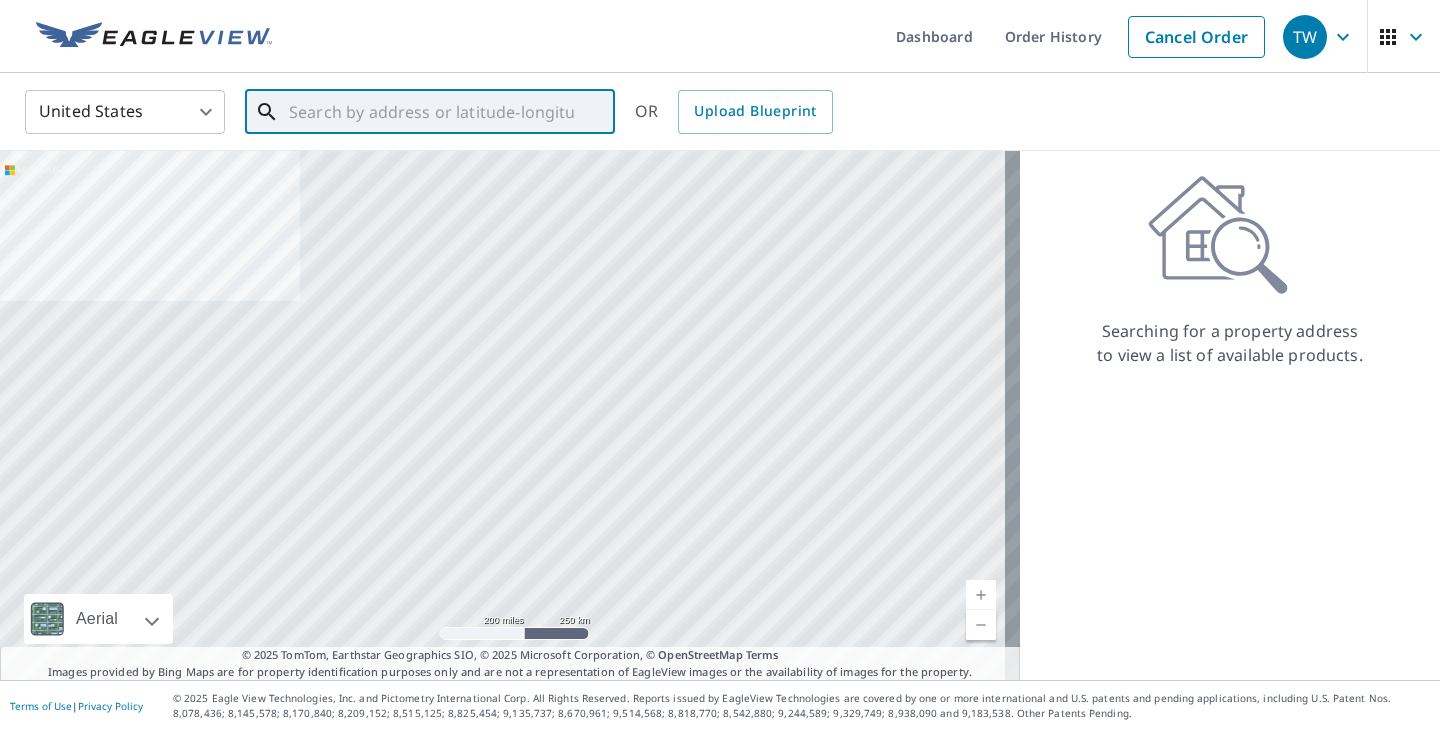 click at bounding box center (431, 112) 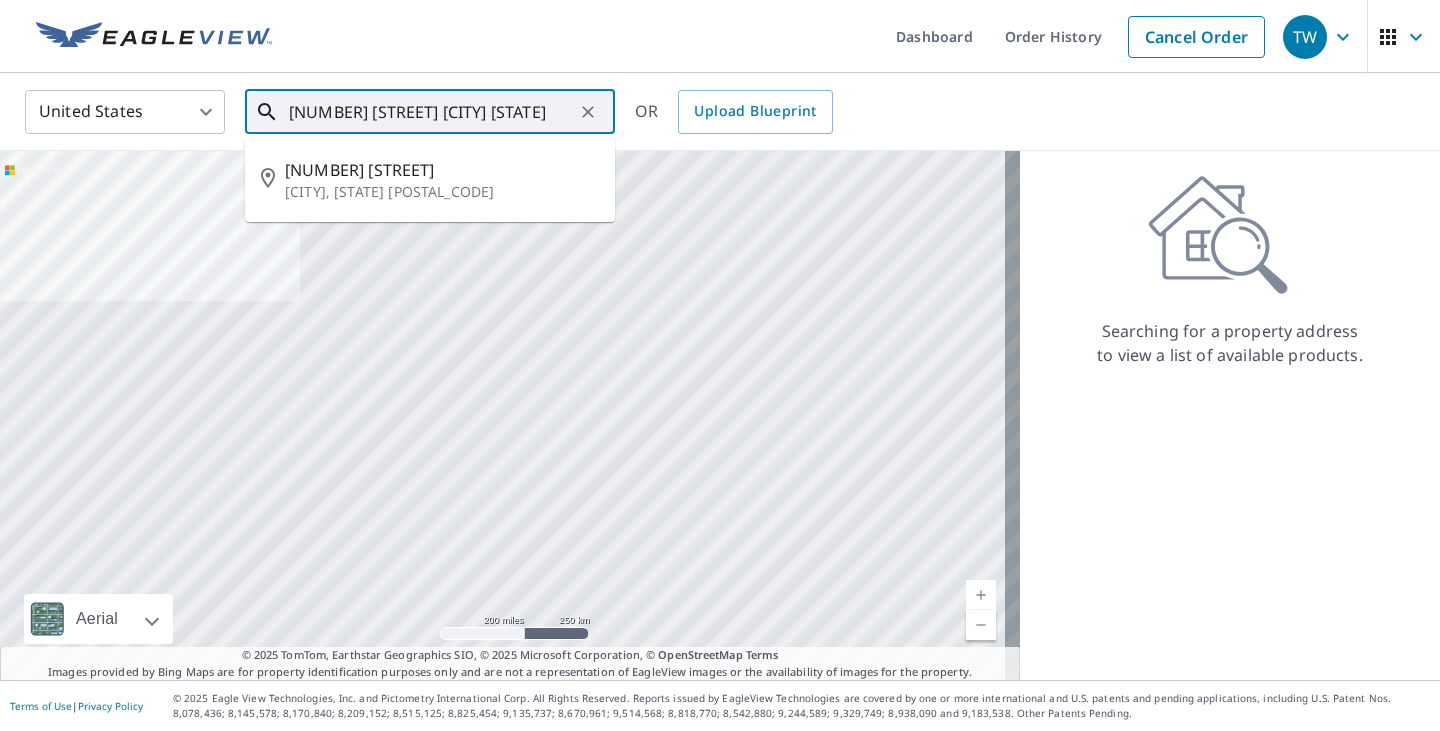 type on "[NUMBER] [STREET] [CITY] [STATE]" 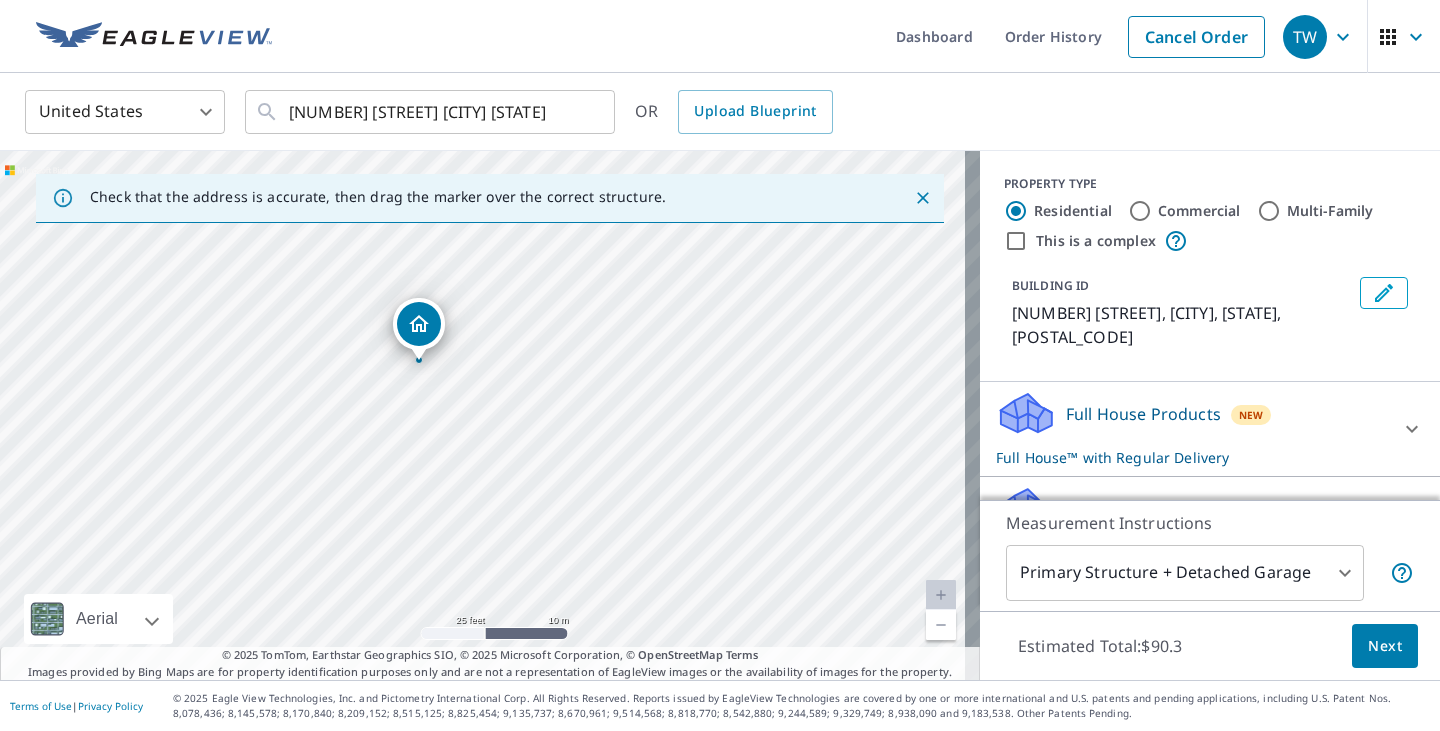 drag, startPoint x: 563, startPoint y: 444, endPoint x: 598, endPoint y: 342, distance: 107.837845 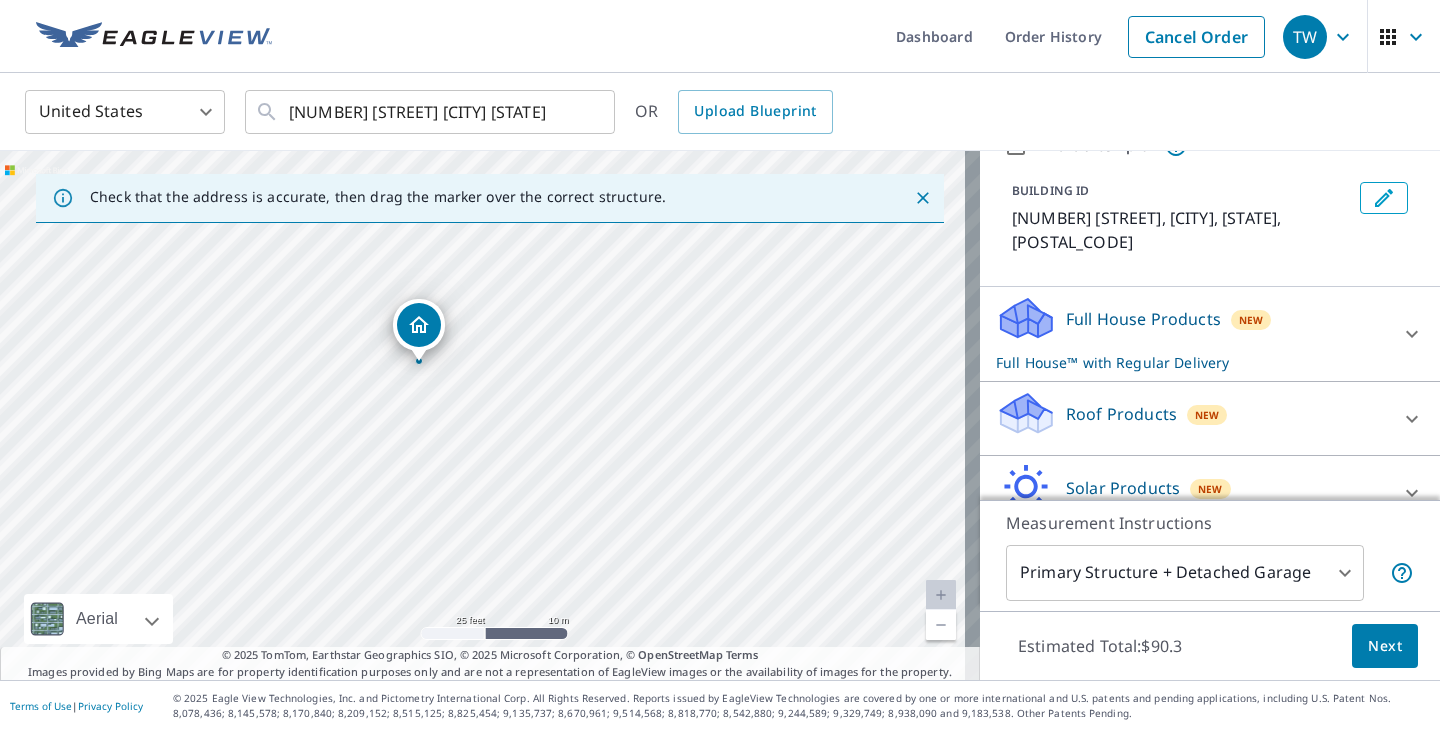 scroll, scrollTop: 75, scrollLeft: 0, axis: vertical 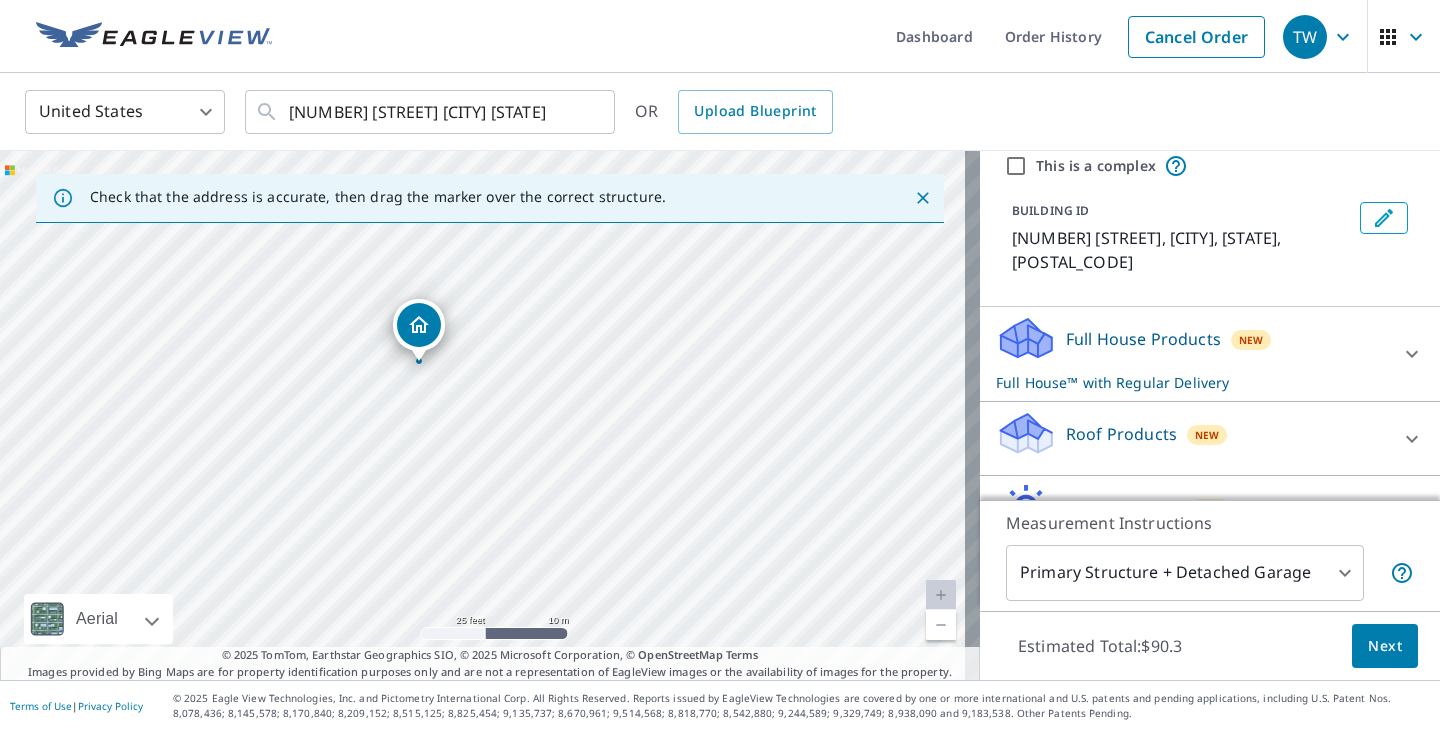 click on "[NUMBER] [STREET] [CITY] [STATE] ​ OR Upload Blueprint Check that the address is accurate, then drag the marker over the correct structure. [NUMBER] [STREET] [CITY], [STATE] [POSTAL_CODE] Aerial Road A standard road map Aerial A detailed look from above Labels Labels 25 feet 10 m © 2025 TomTom, © Vexcel Imaging, © 2025 Microsoft Corporation,  © OpenStreetMap Terms © 2025 TomTom, Earthstar Geographics SIO, © 2025 Microsoft Corporation, ©   OpenStreetMap   Terms Images provided by Bing Maps are for property identification purposes only and are not a representation of EagleView images or the availability of images for the property. PROPERTY TYPE Residential Commercial Multi-Family This is a complex BUILDING ID [NUMBER] [STREET], [CITY], [STATE], [POSTAL_CODE] Full House Products New Full House™ with Regular Delivery Full House™ $[PRICE] Delivery Regular $[PRICE] ​ Roof Products New Premium $[PRICE] - $[PRICE] QuickSquares™ $[PRICE] Gutter $[PRICE] Bid Perfect™ $[PRICE] Solar Products" at bounding box center [720, 365] 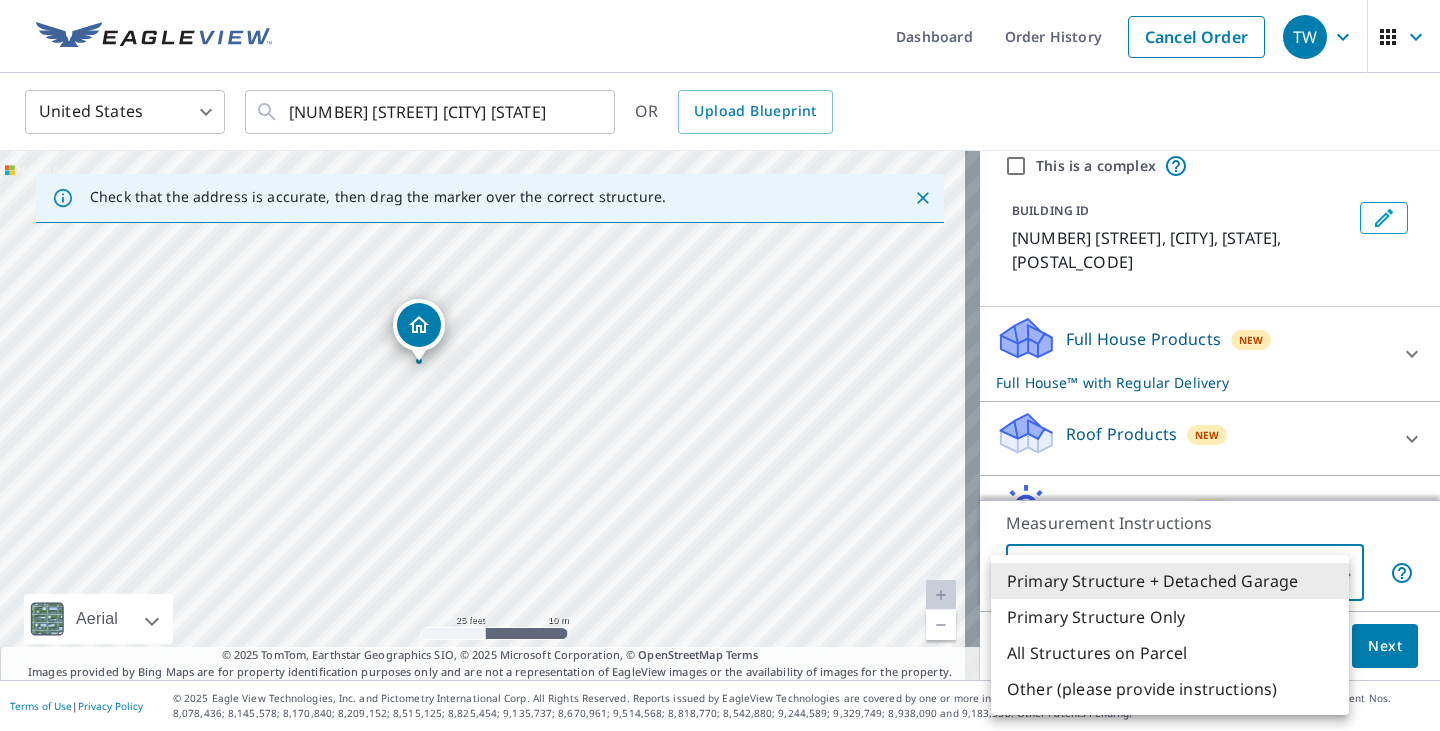 click on "Primary Structure Only" at bounding box center (1170, 617) 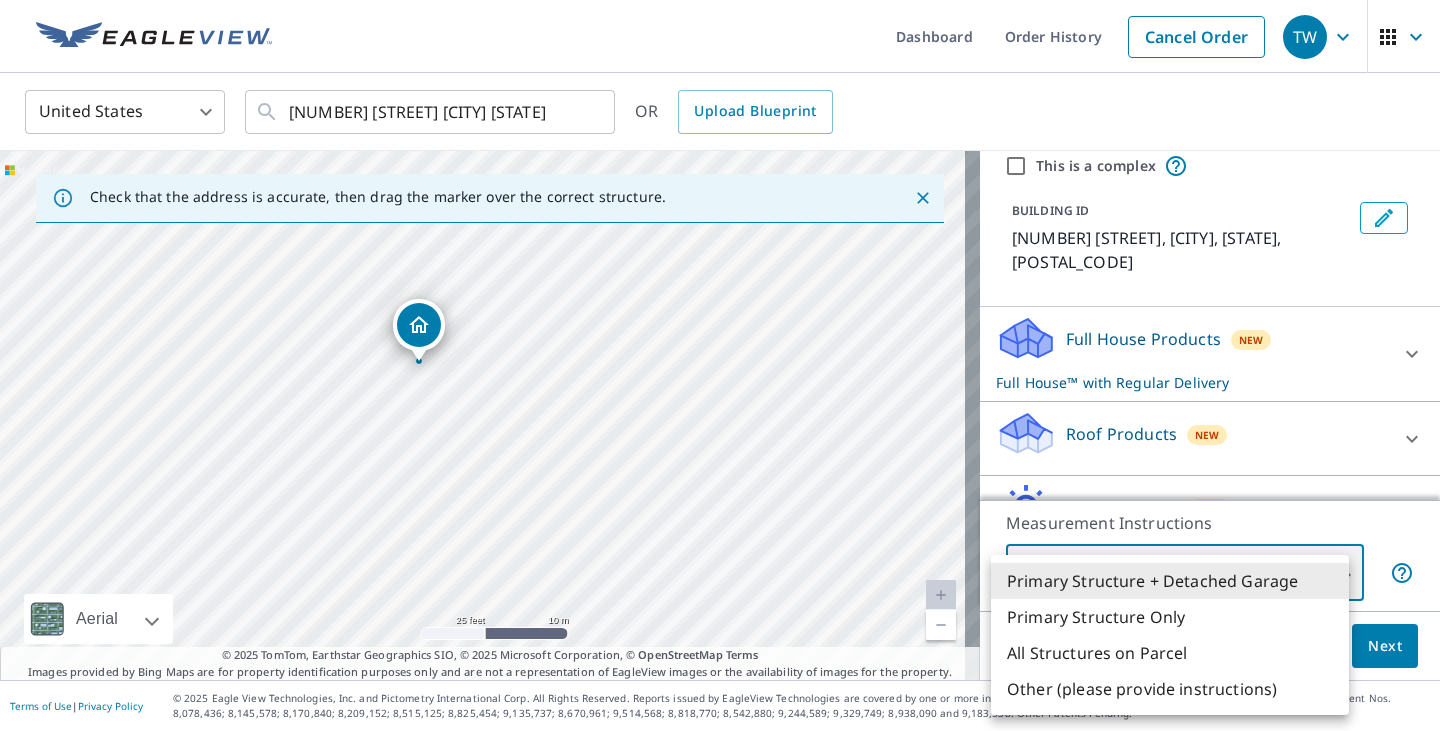 type on "2" 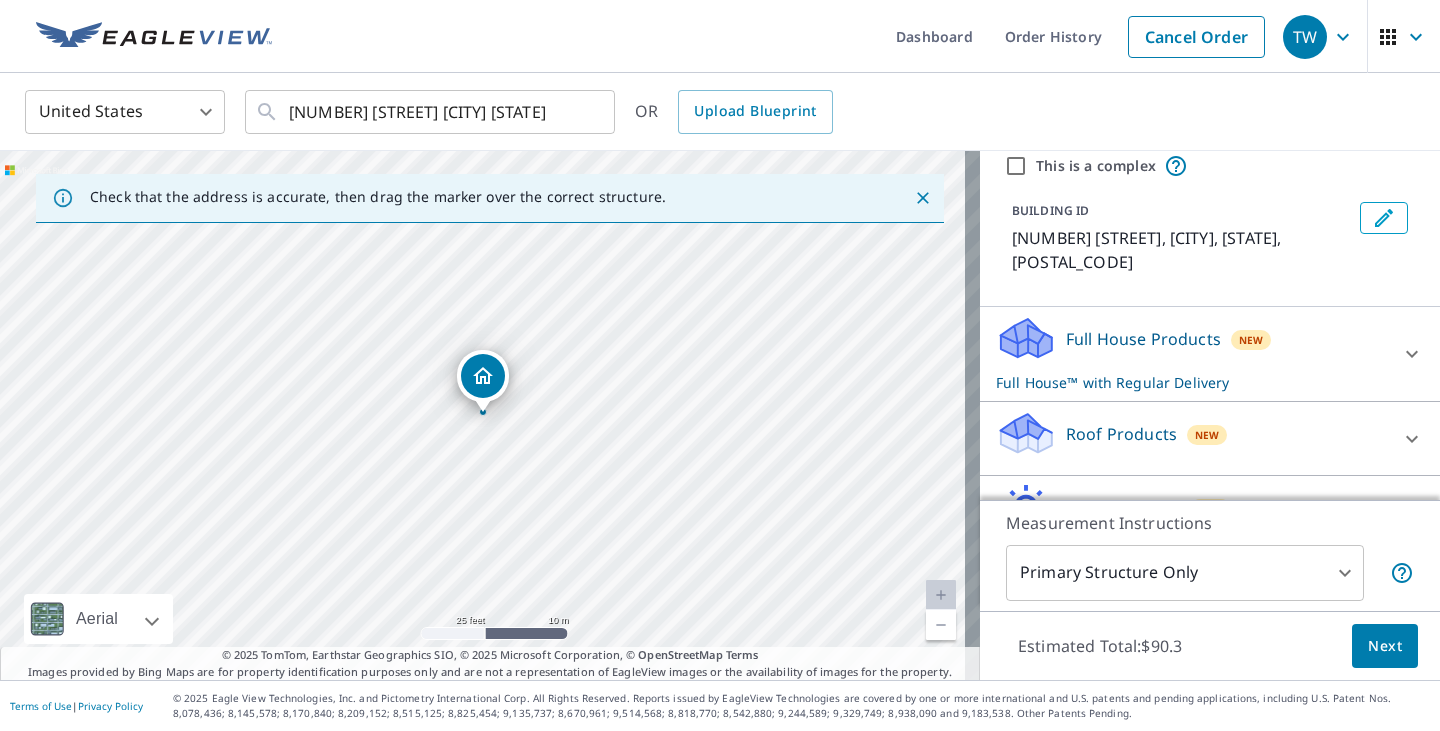 click on "Full House Products New Full House™ with Regular Delivery" at bounding box center (1192, 354) 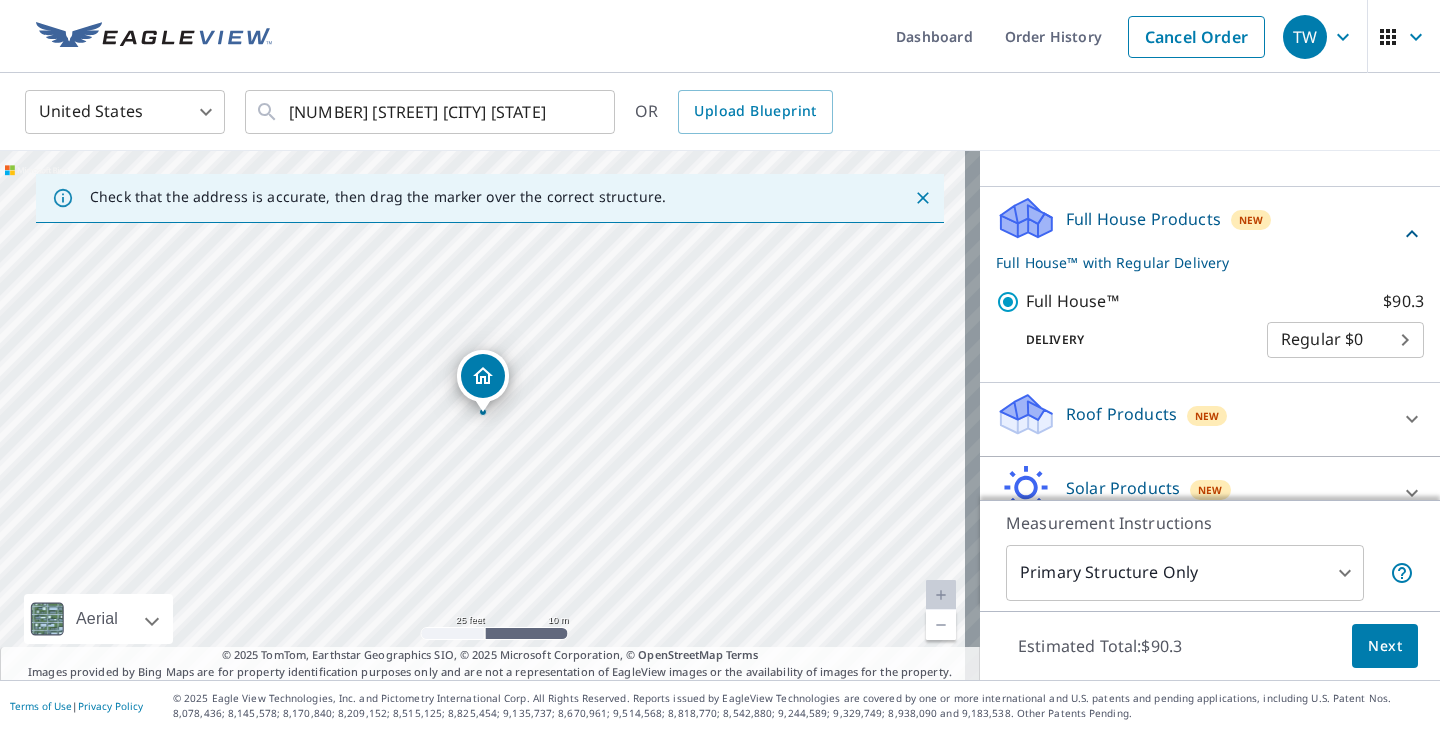 scroll, scrollTop: 275, scrollLeft: 0, axis: vertical 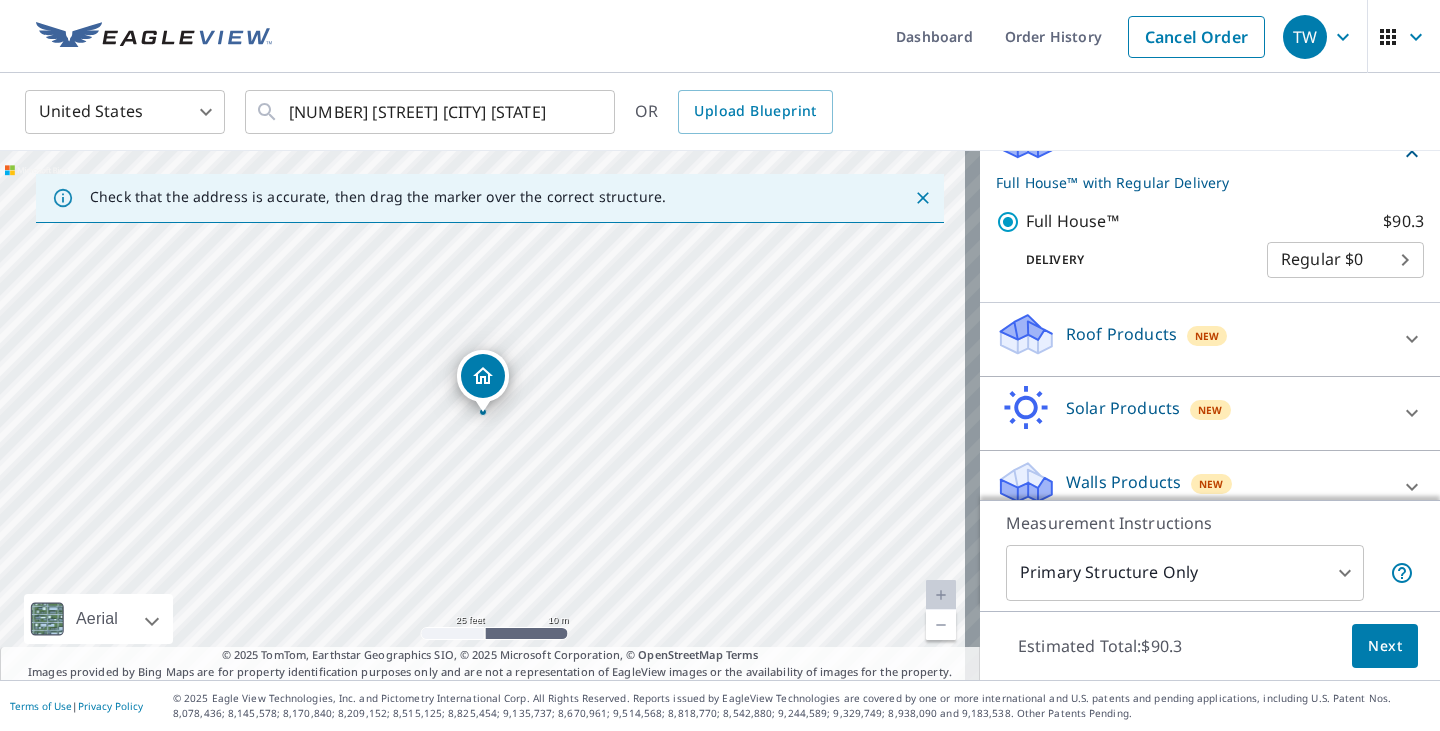 click on "Roof Products New" at bounding box center (1192, 339) 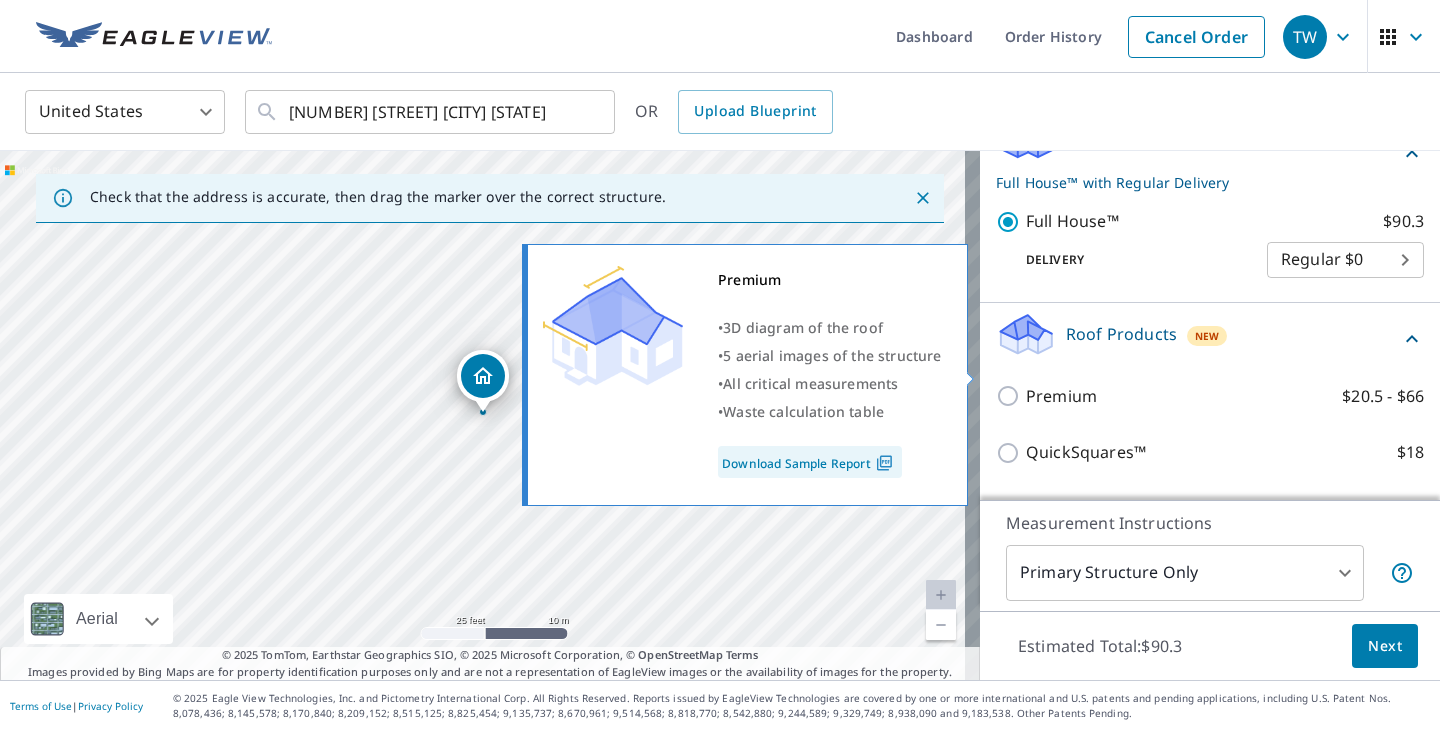 click on "Premium" at bounding box center (1061, 396) 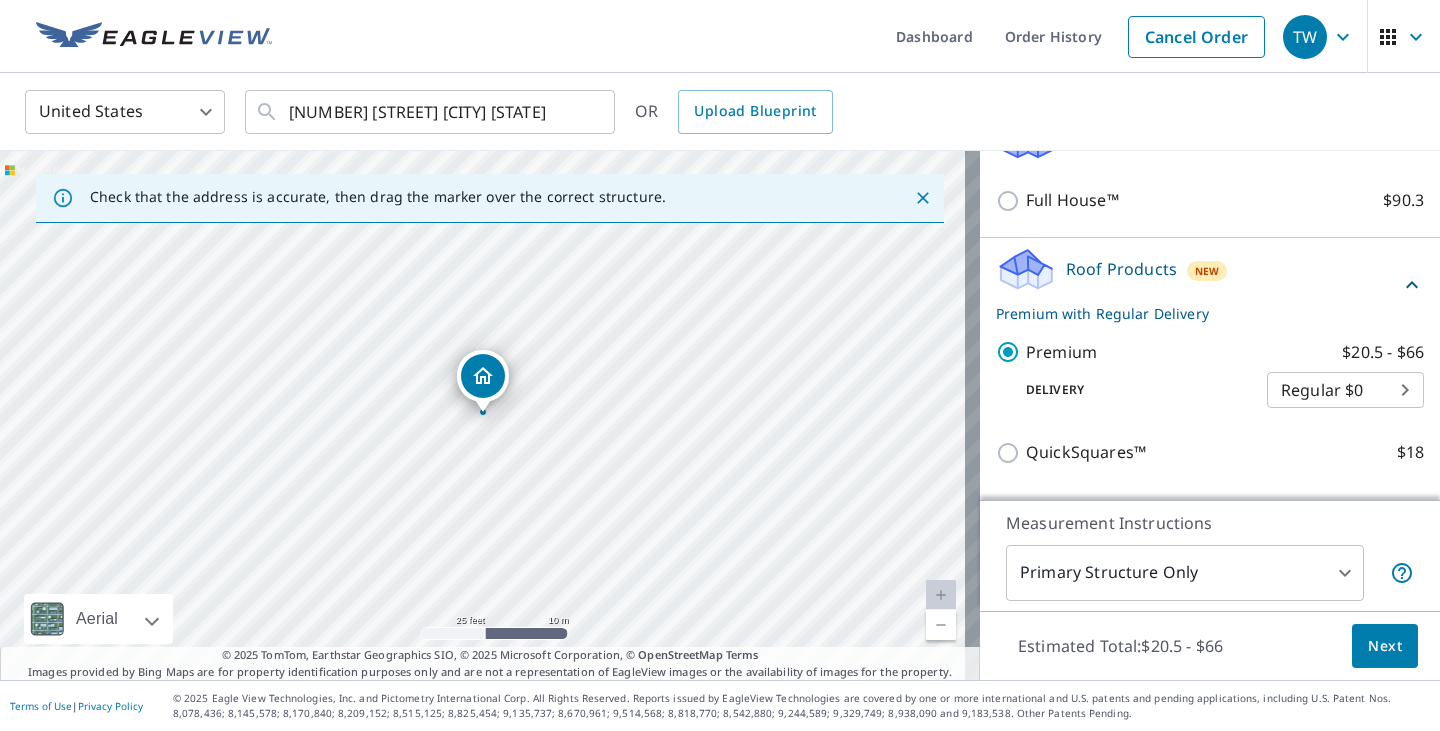 click on "Next" at bounding box center [1385, 646] 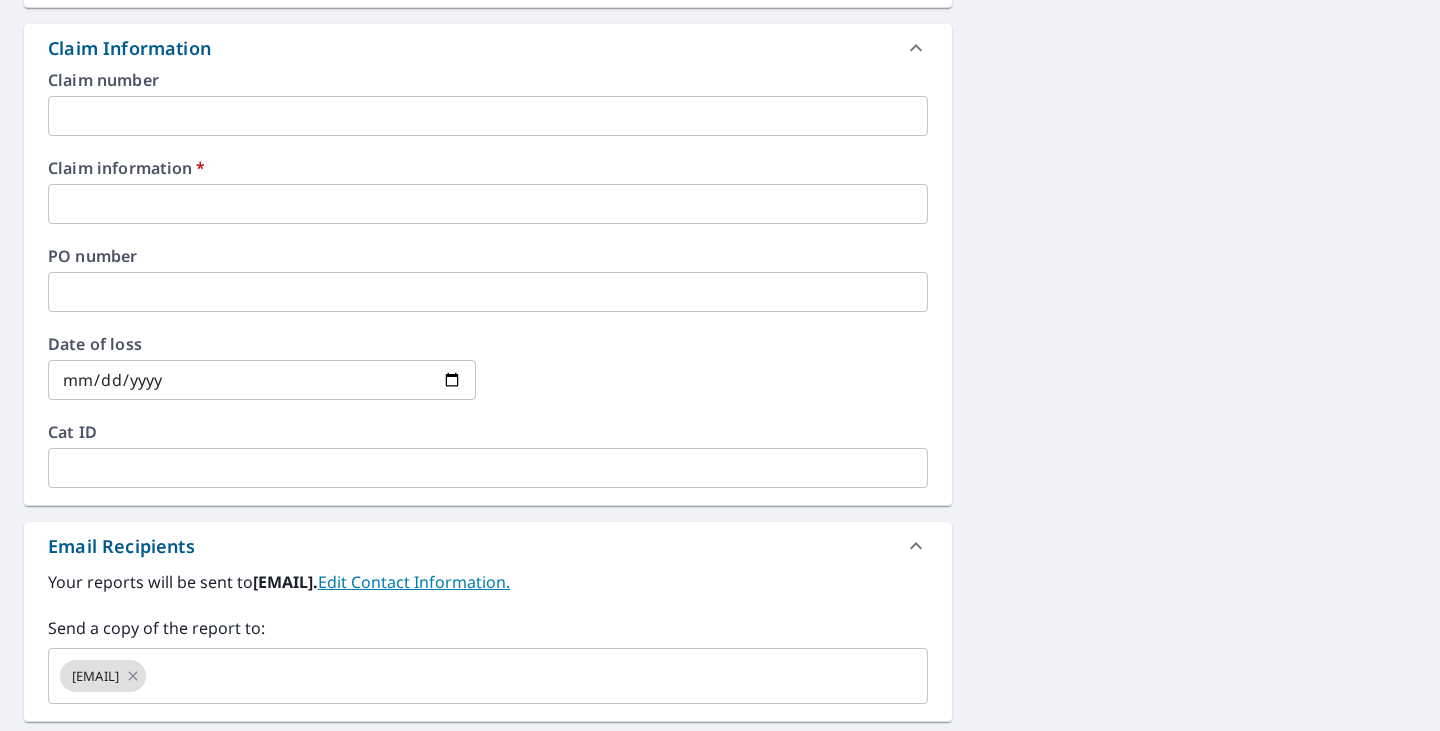 scroll, scrollTop: 700, scrollLeft: 0, axis: vertical 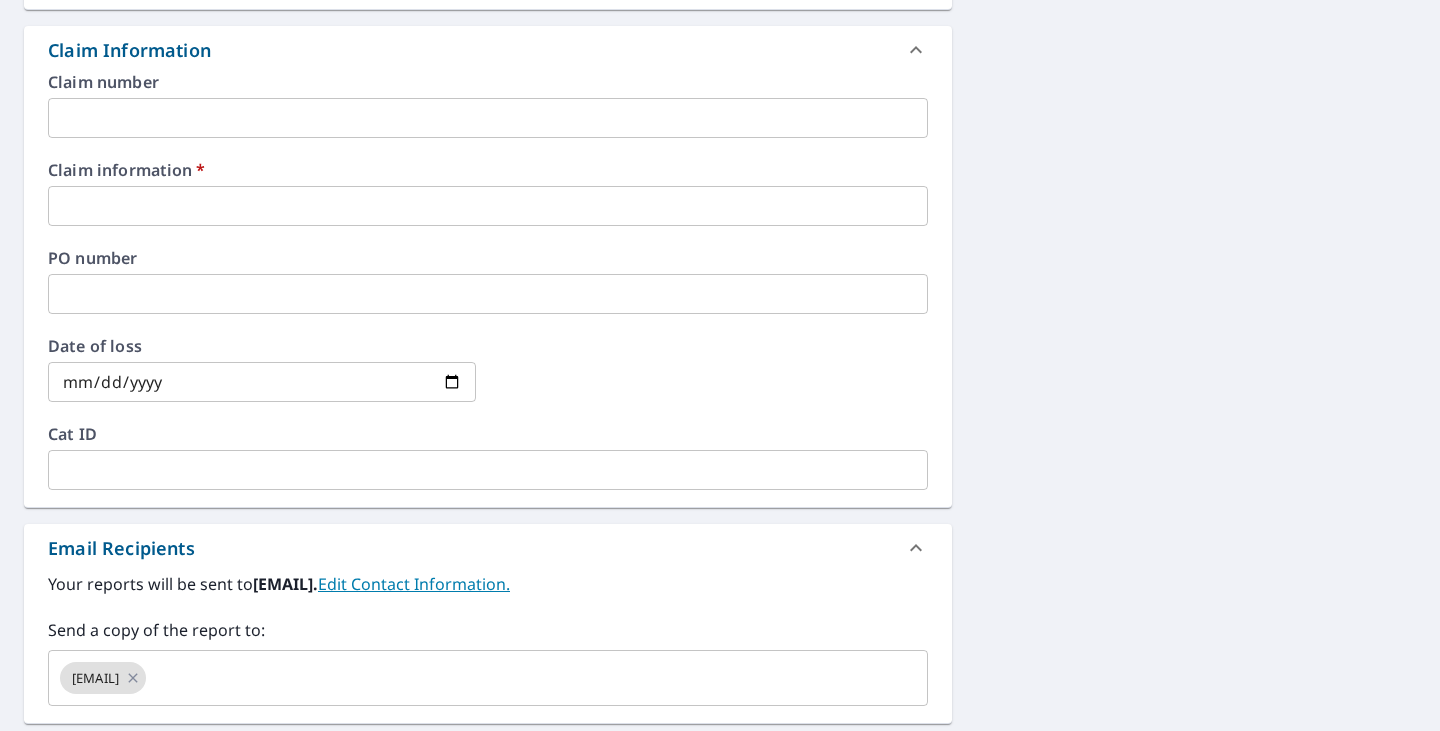 click at bounding box center (488, 206) 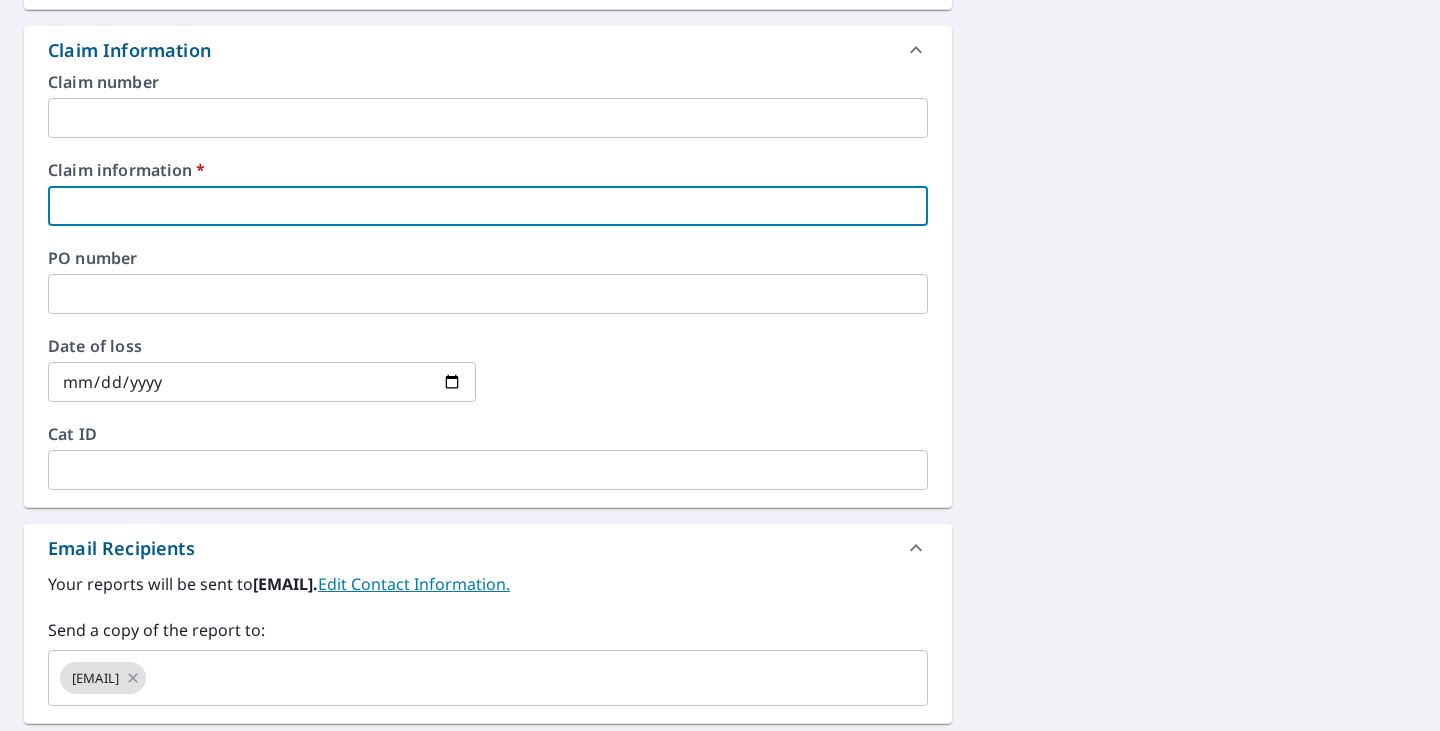 type on "[LAST]" 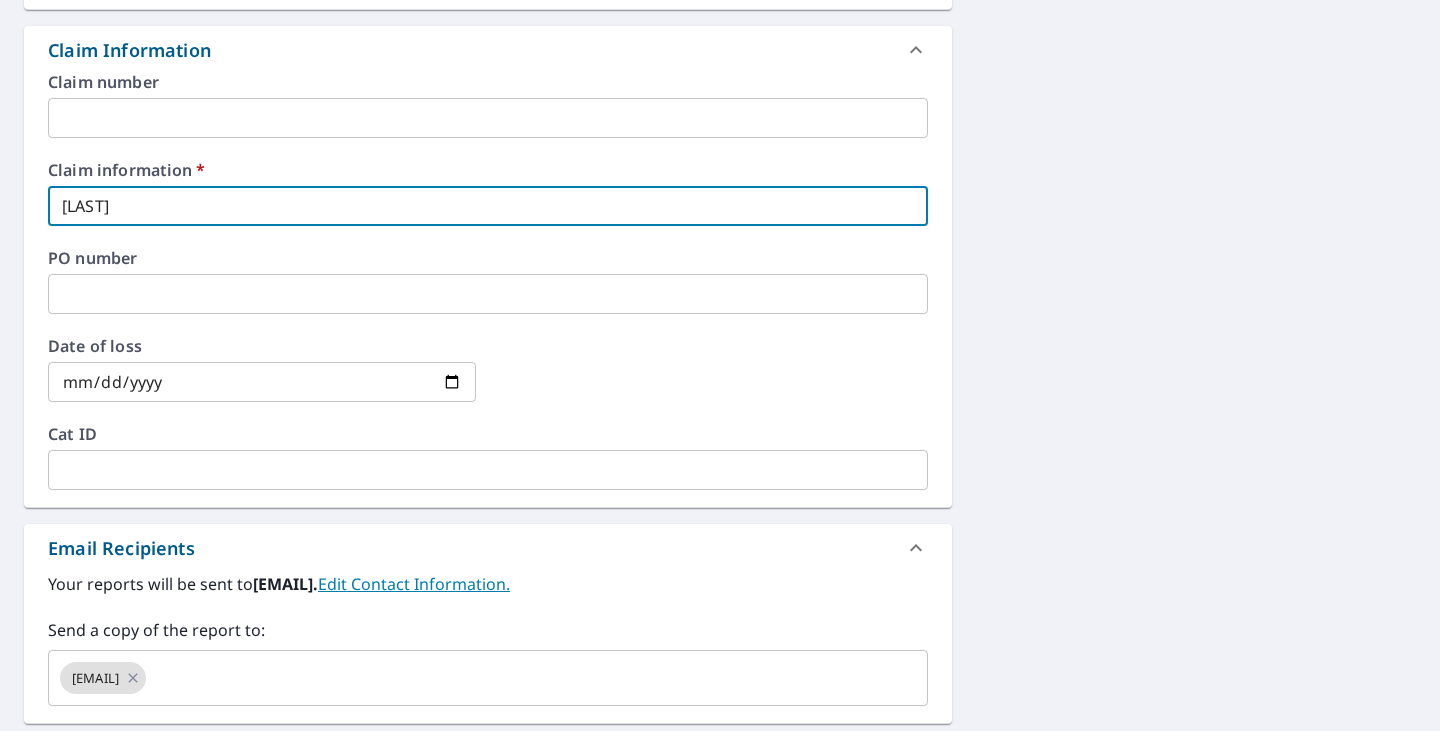 checkbox on "true" 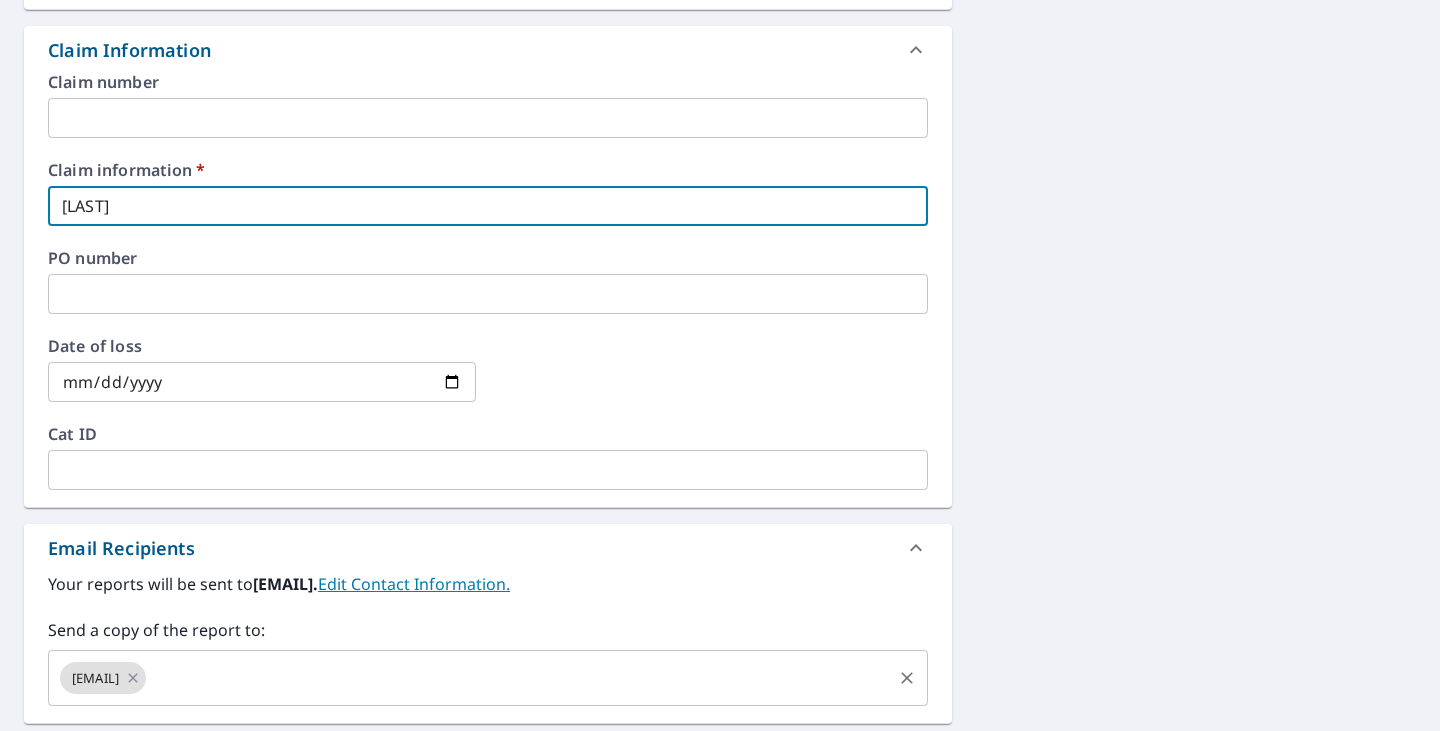 click at bounding box center [519, 678] 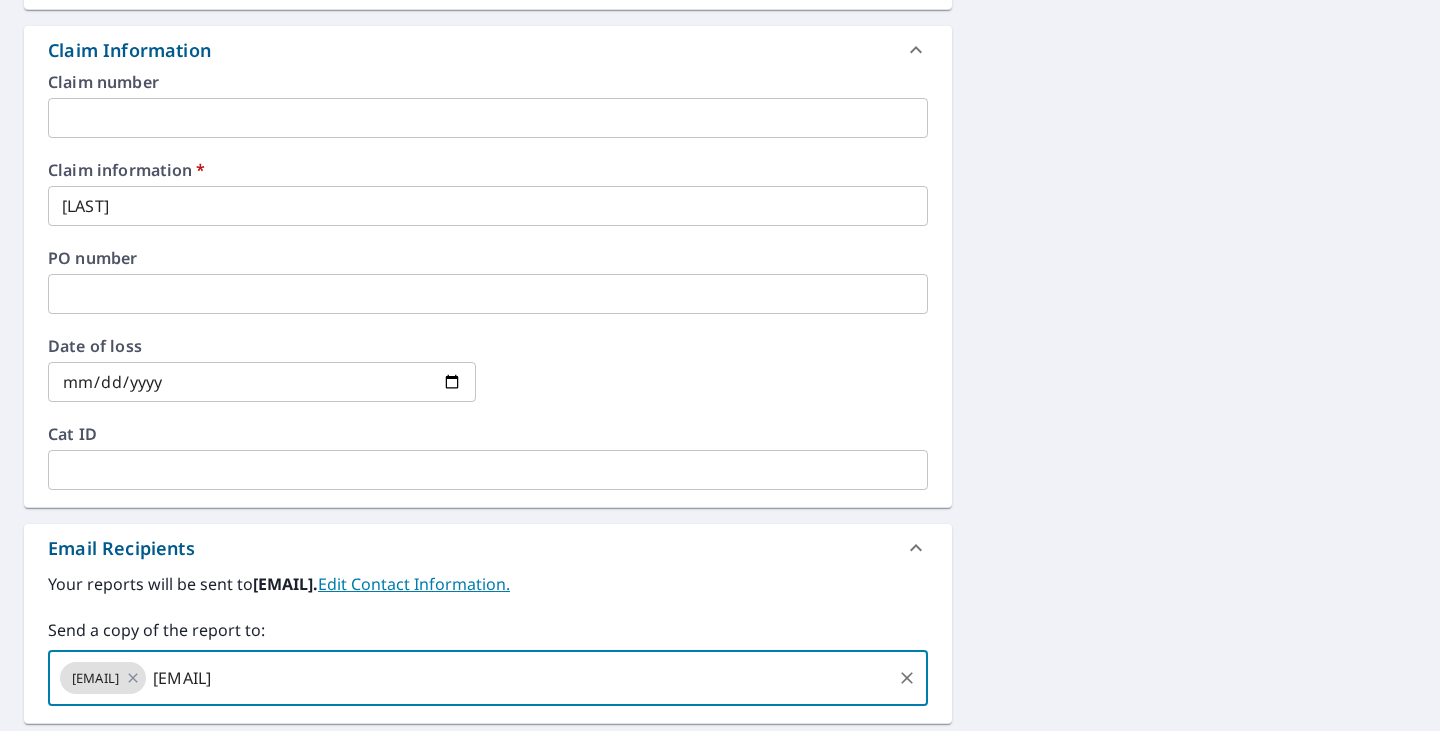 type on "[EMAIL]" 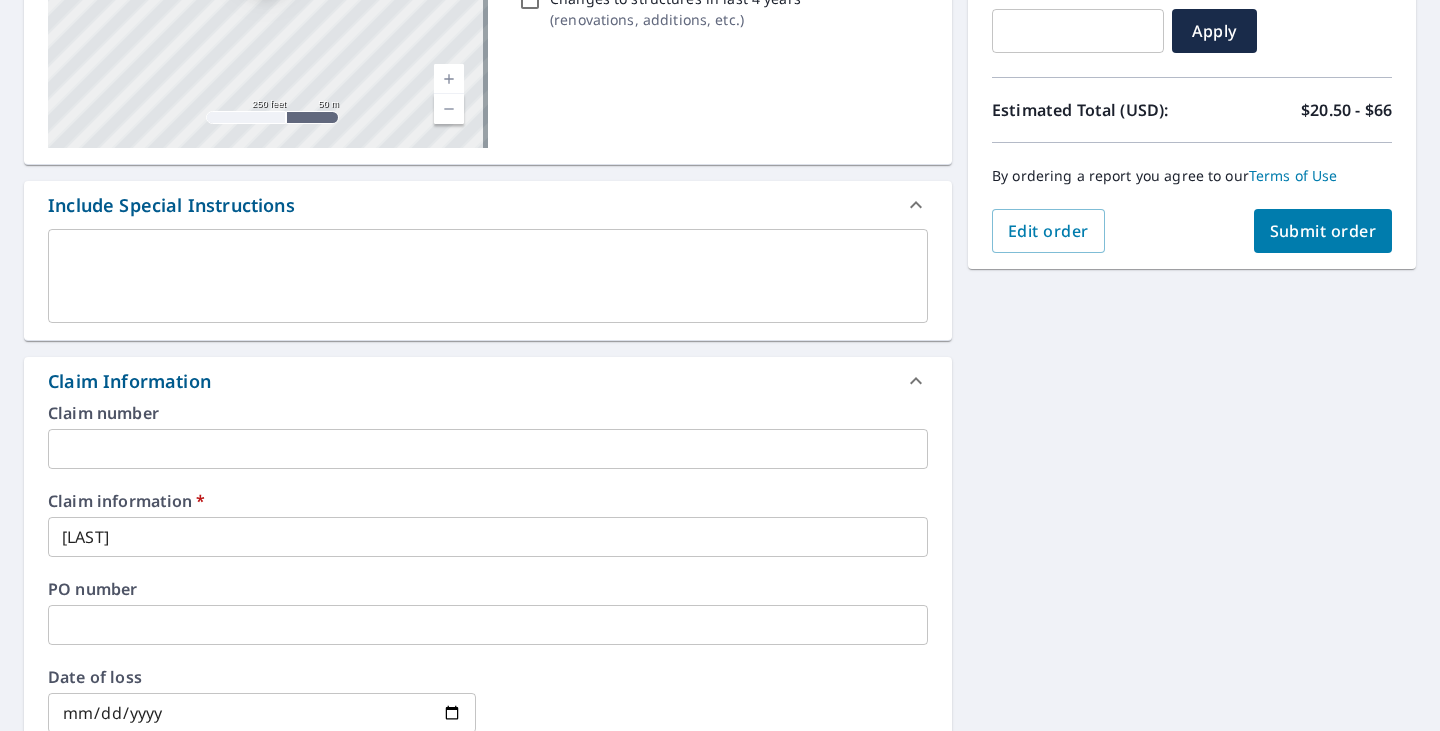 scroll, scrollTop: 272, scrollLeft: 0, axis: vertical 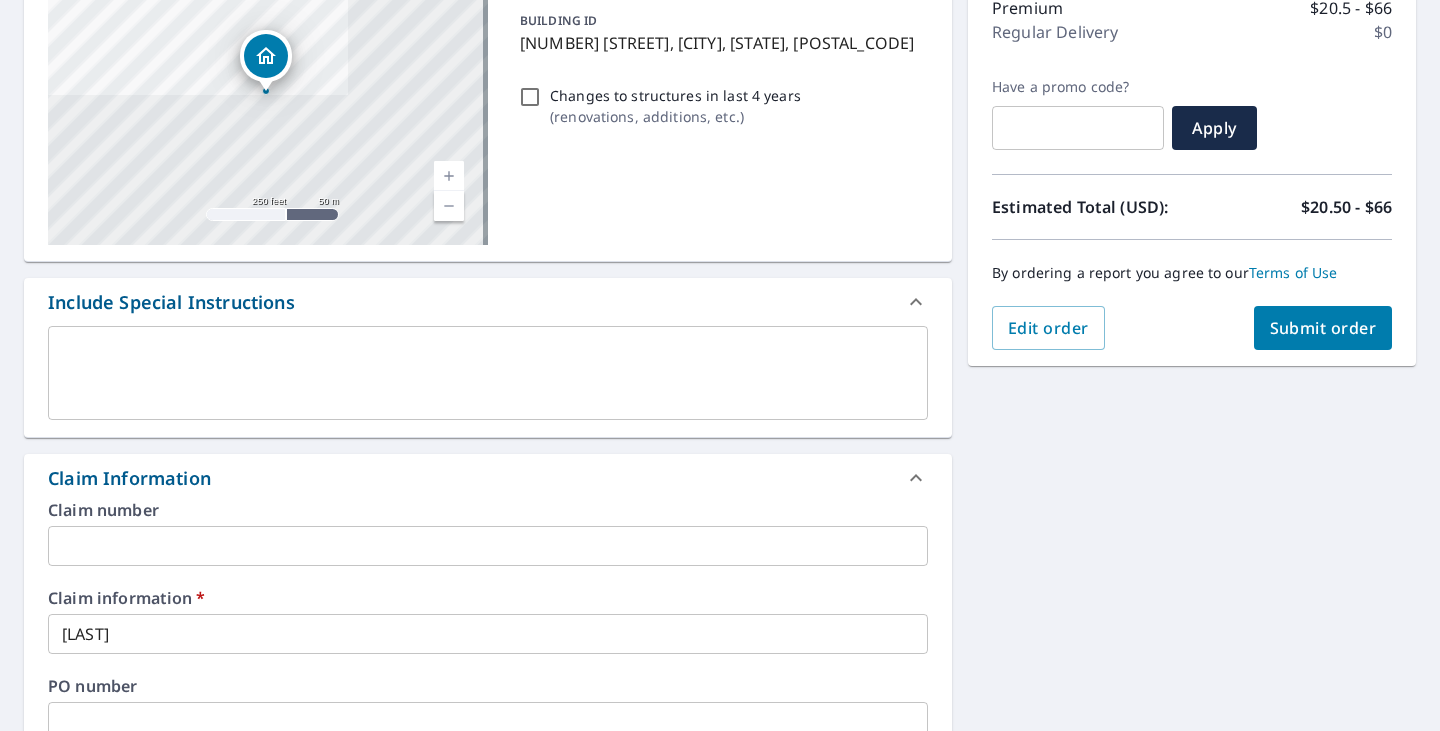 click on "Submit order" at bounding box center [1323, 328] 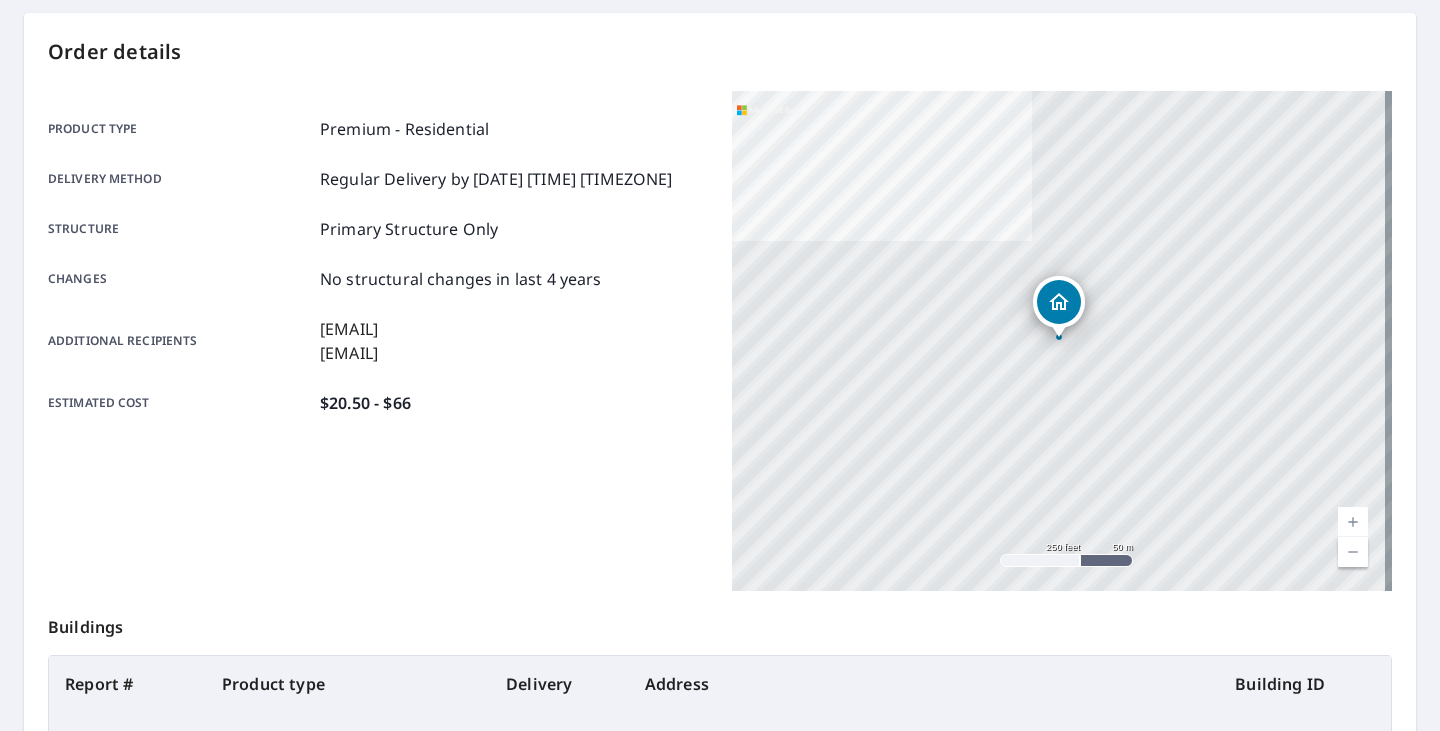 scroll, scrollTop: 0, scrollLeft: 0, axis: both 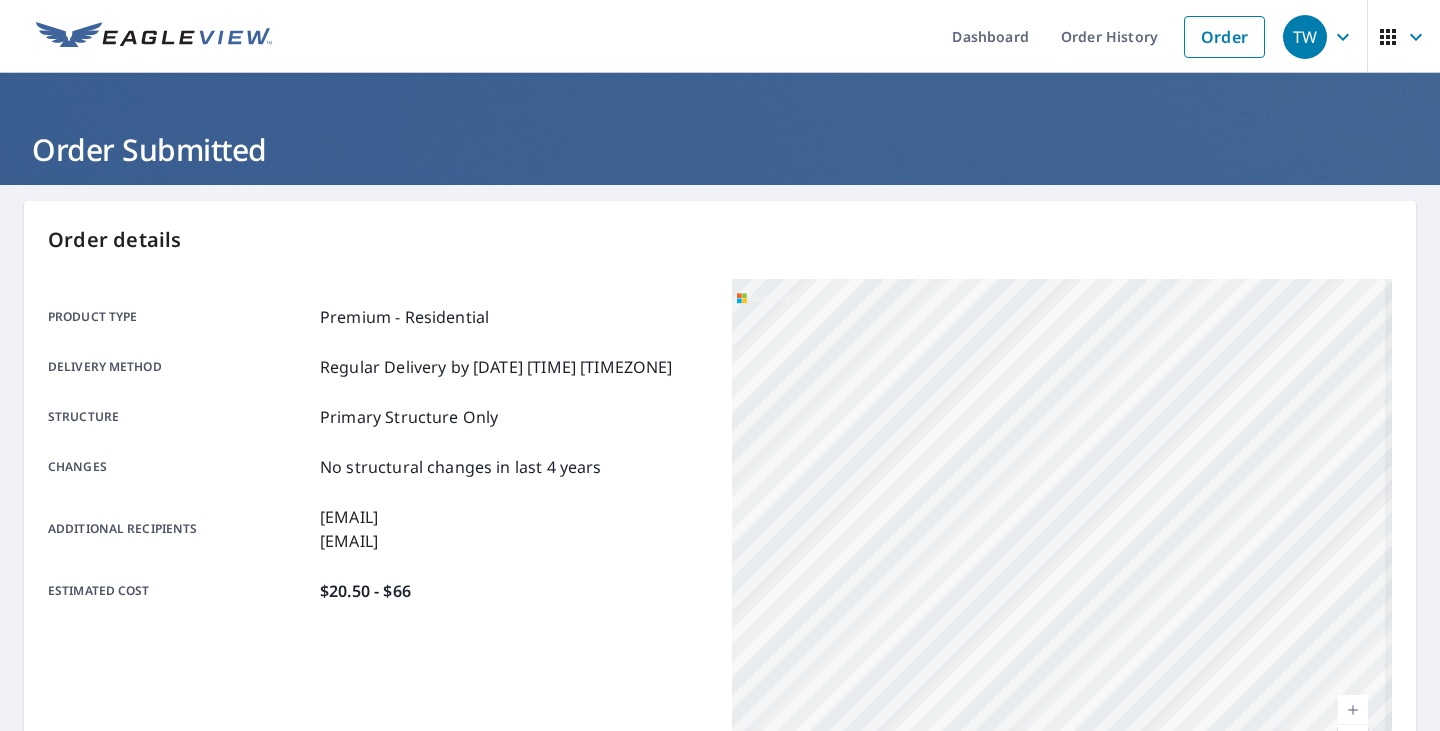 drag, startPoint x: 1235, startPoint y: 506, endPoint x: 779, endPoint y: 406, distance: 466.83615 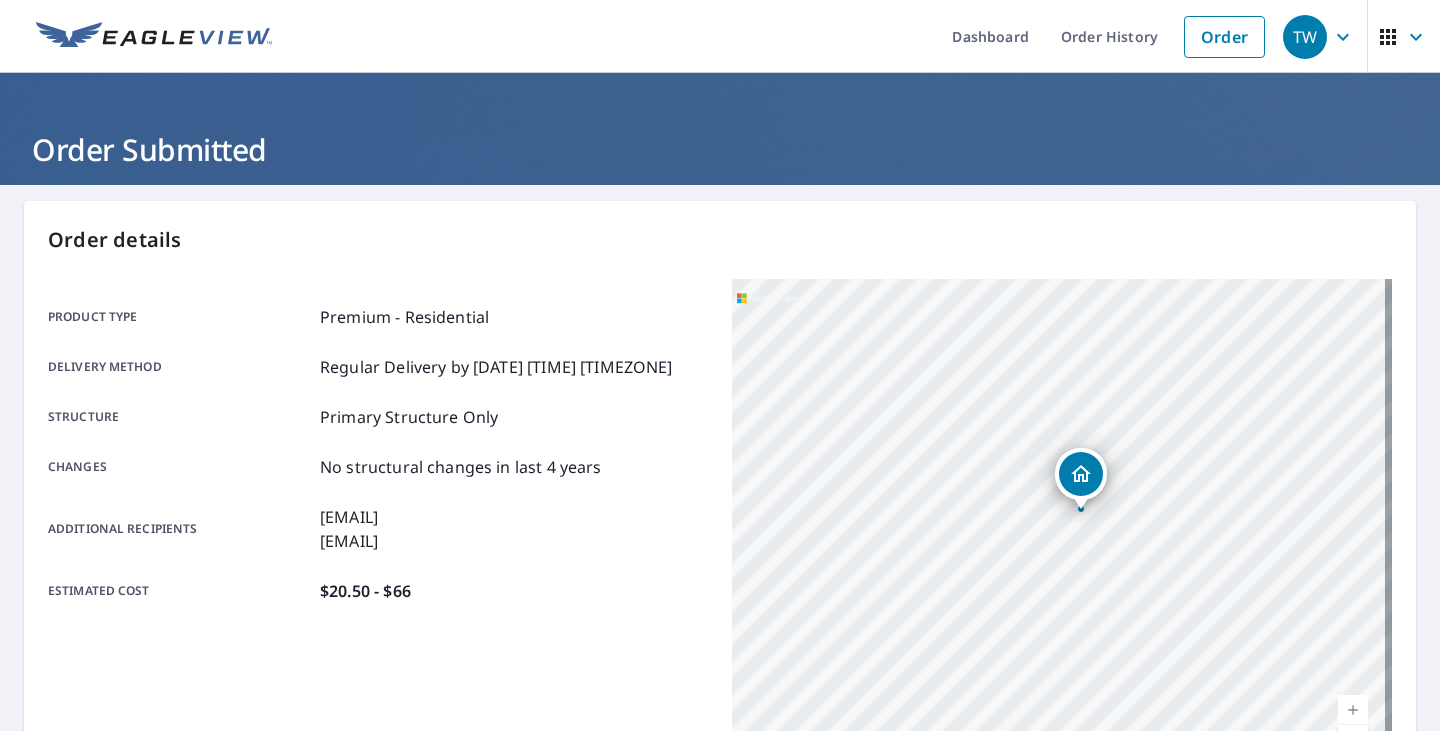drag, startPoint x: 1102, startPoint y: 469, endPoint x: 945, endPoint y: 460, distance: 157.25775 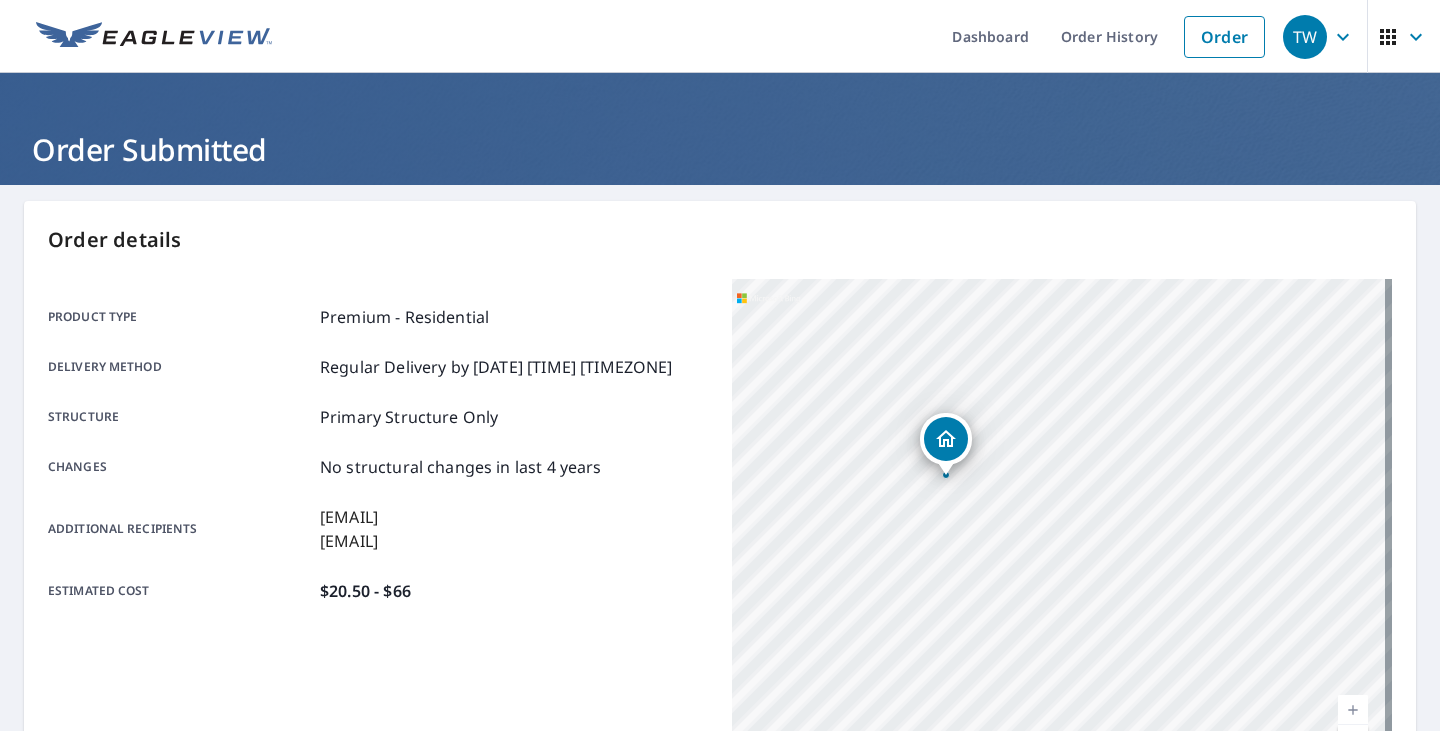 drag, startPoint x: 907, startPoint y: 457, endPoint x: 1028, endPoint y: 479, distance: 122.98374 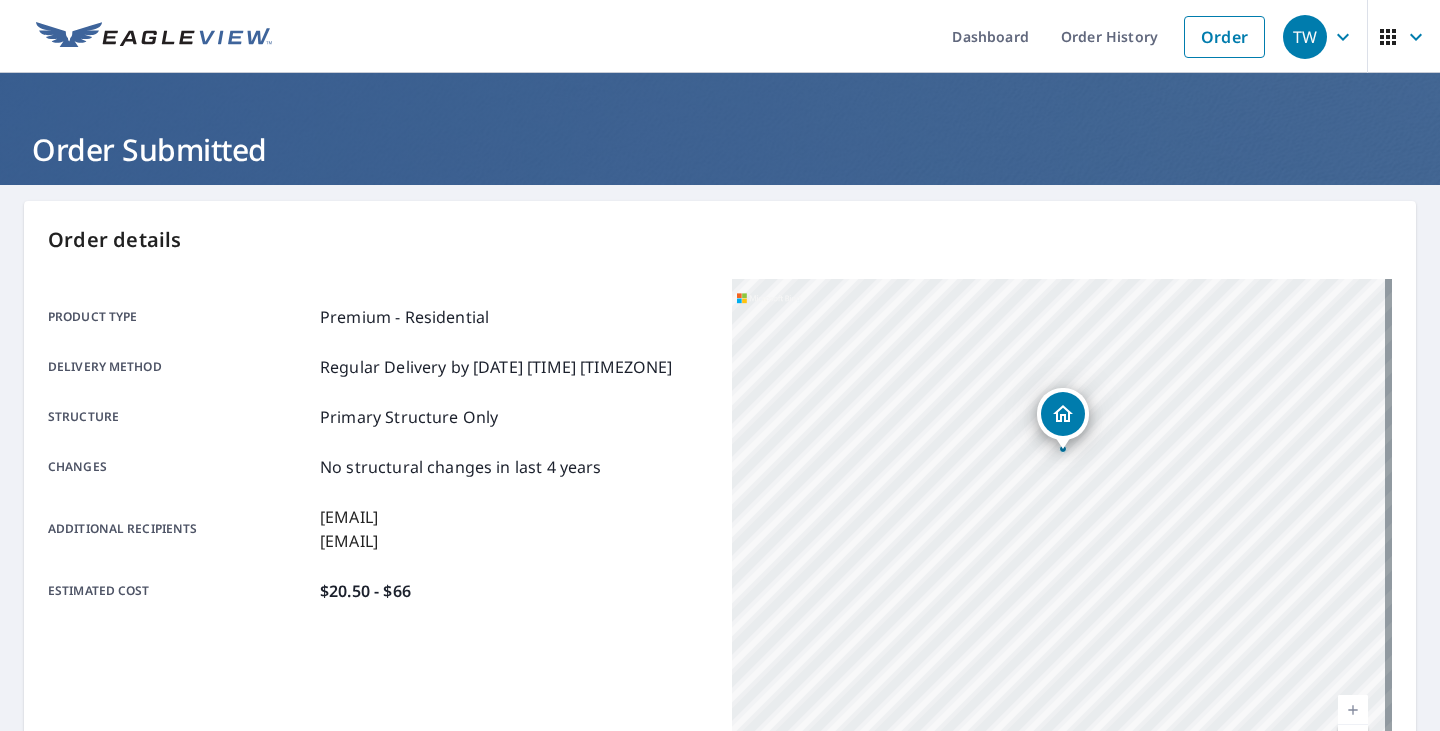 drag, startPoint x: 1015, startPoint y: 478, endPoint x: 1110, endPoint y: 494, distance: 96.337944 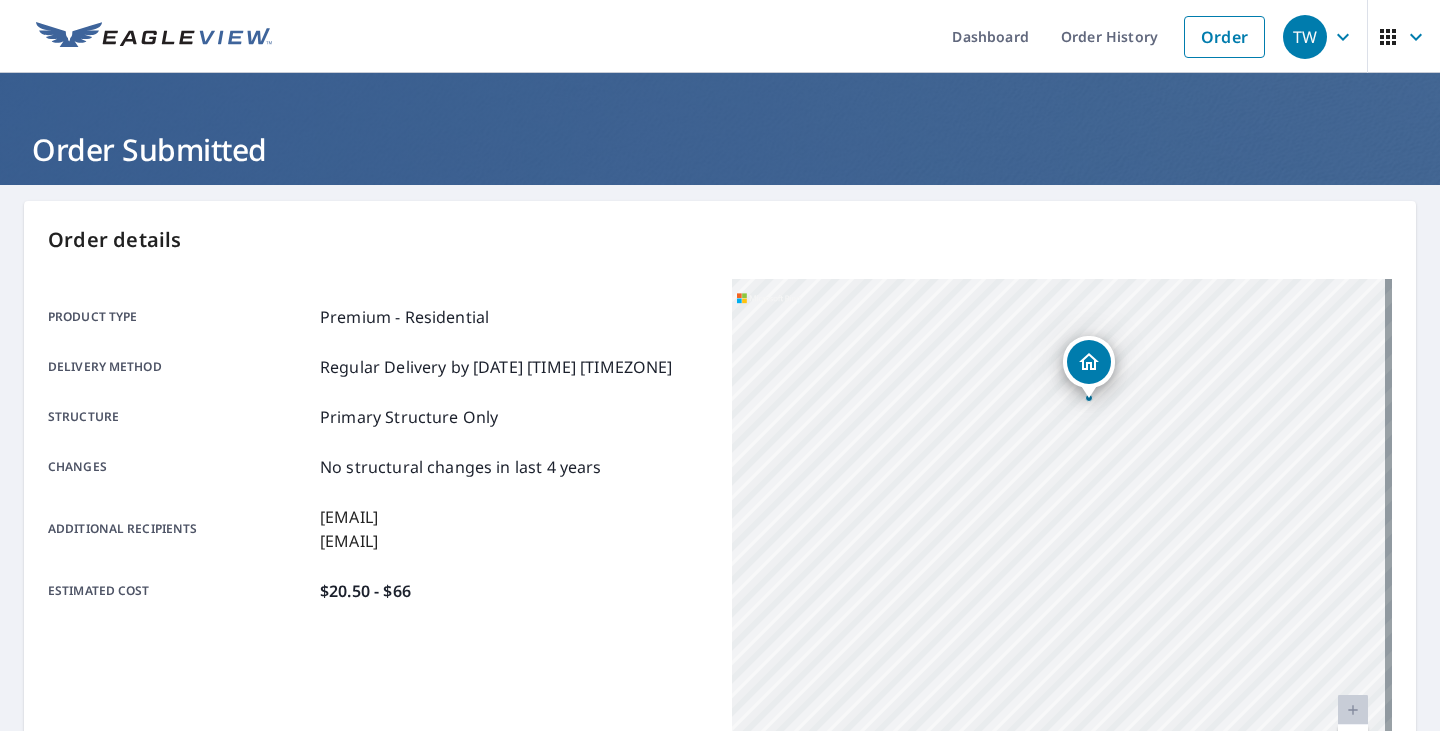 drag, startPoint x: 912, startPoint y: 454, endPoint x: 835, endPoint y: 442, distance: 77.92946 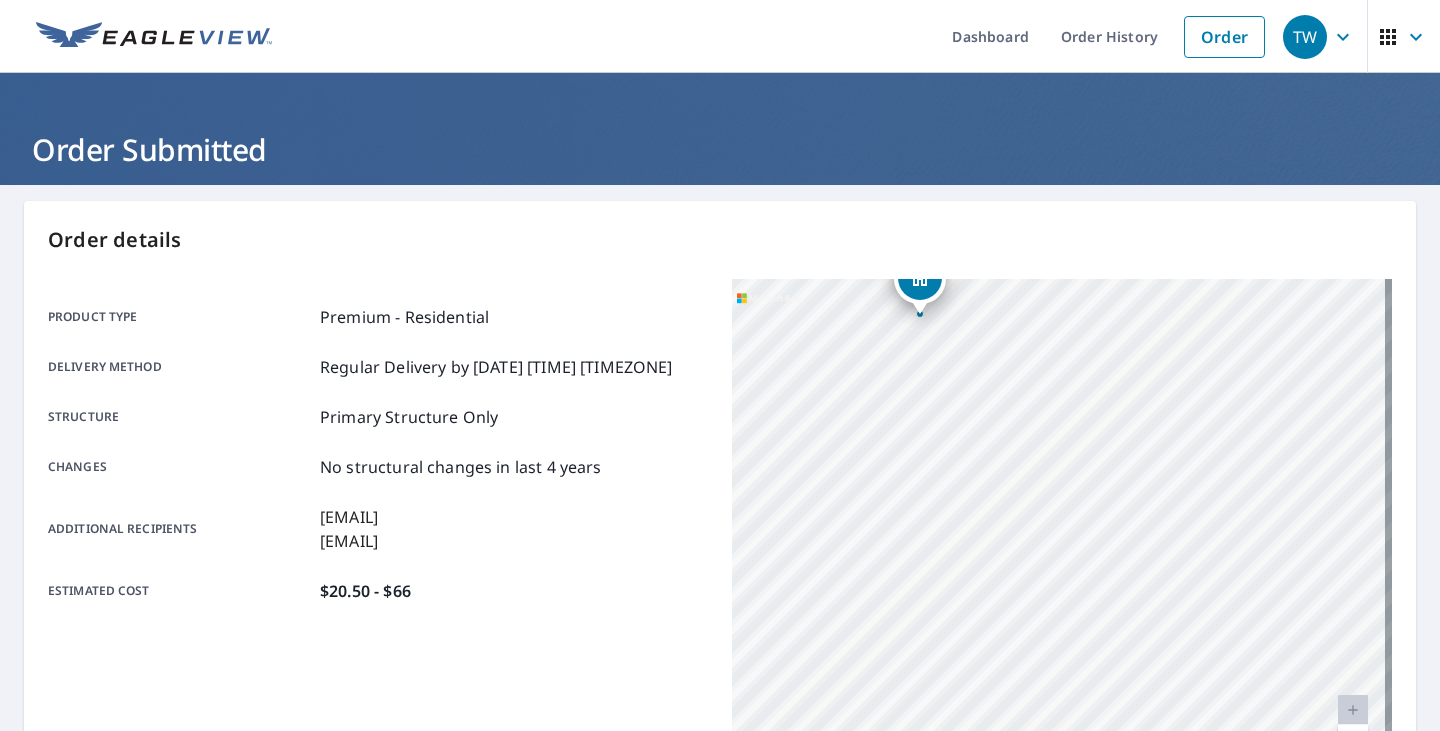 drag, startPoint x: 1210, startPoint y: 466, endPoint x: 1041, endPoint y: 383, distance: 188.28171 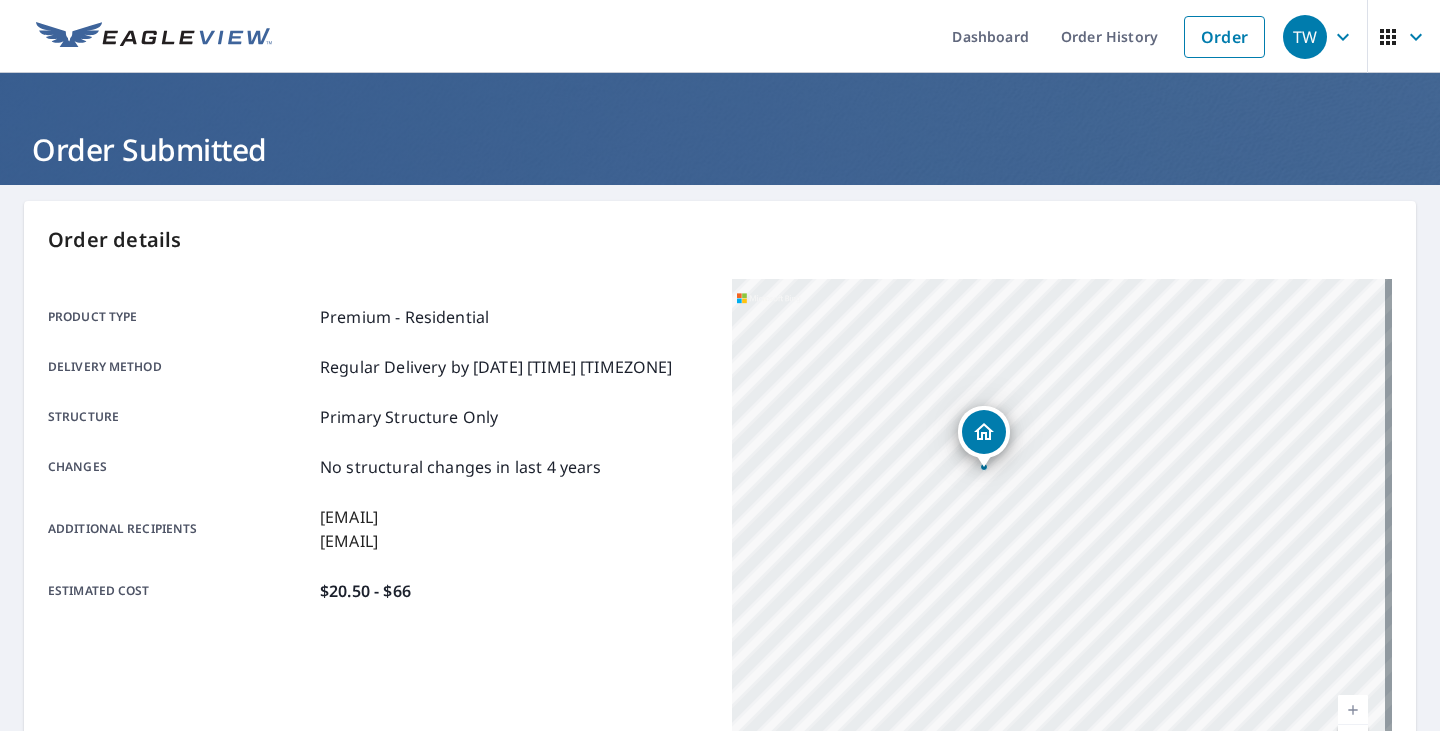 drag, startPoint x: 1023, startPoint y: 393, endPoint x: 1015, endPoint y: 482, distance: 89.358826 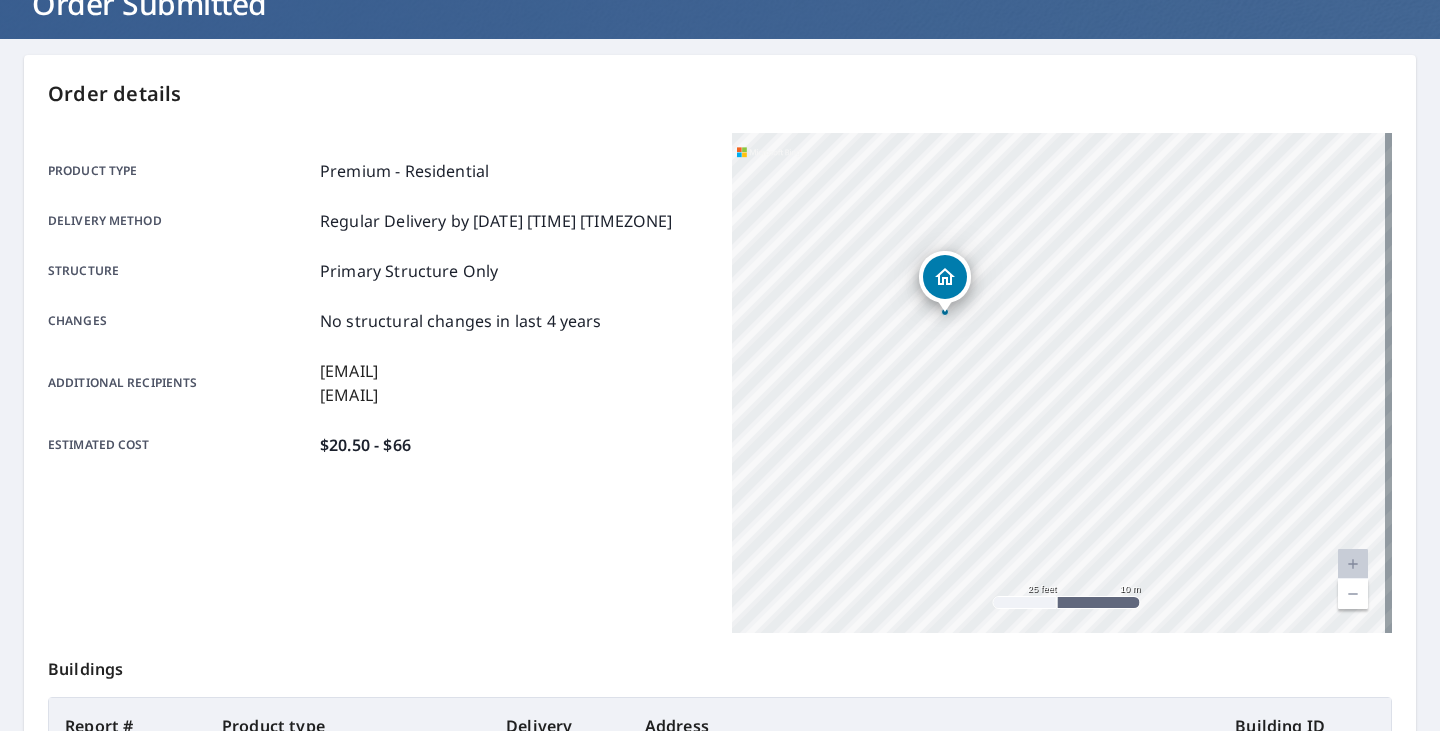 scroll, scrollTop: 46, scrollLeft: 0, axis: vertical 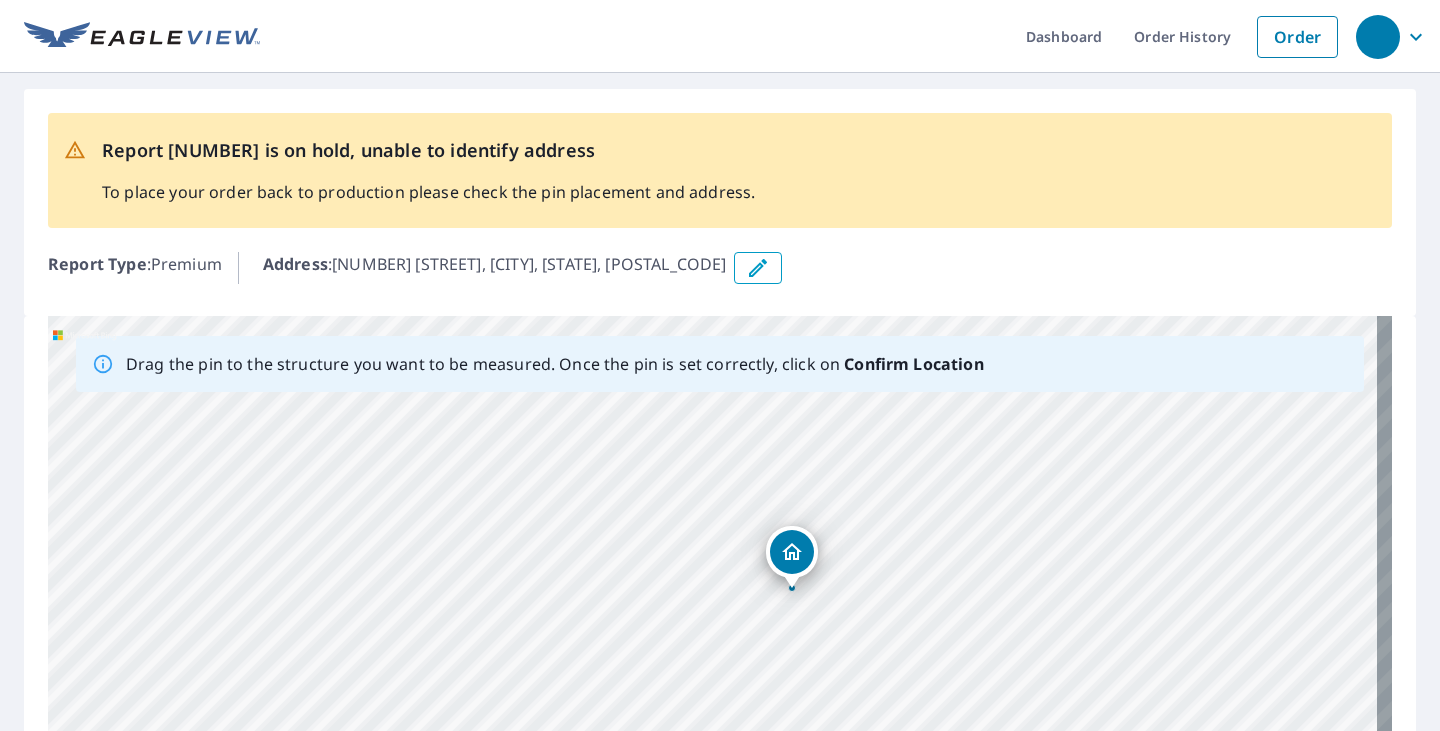 drag, startPoint x: 846, startPoint y: 524, endPoint x: 828, endPoint y: 645, distance: 122.33152 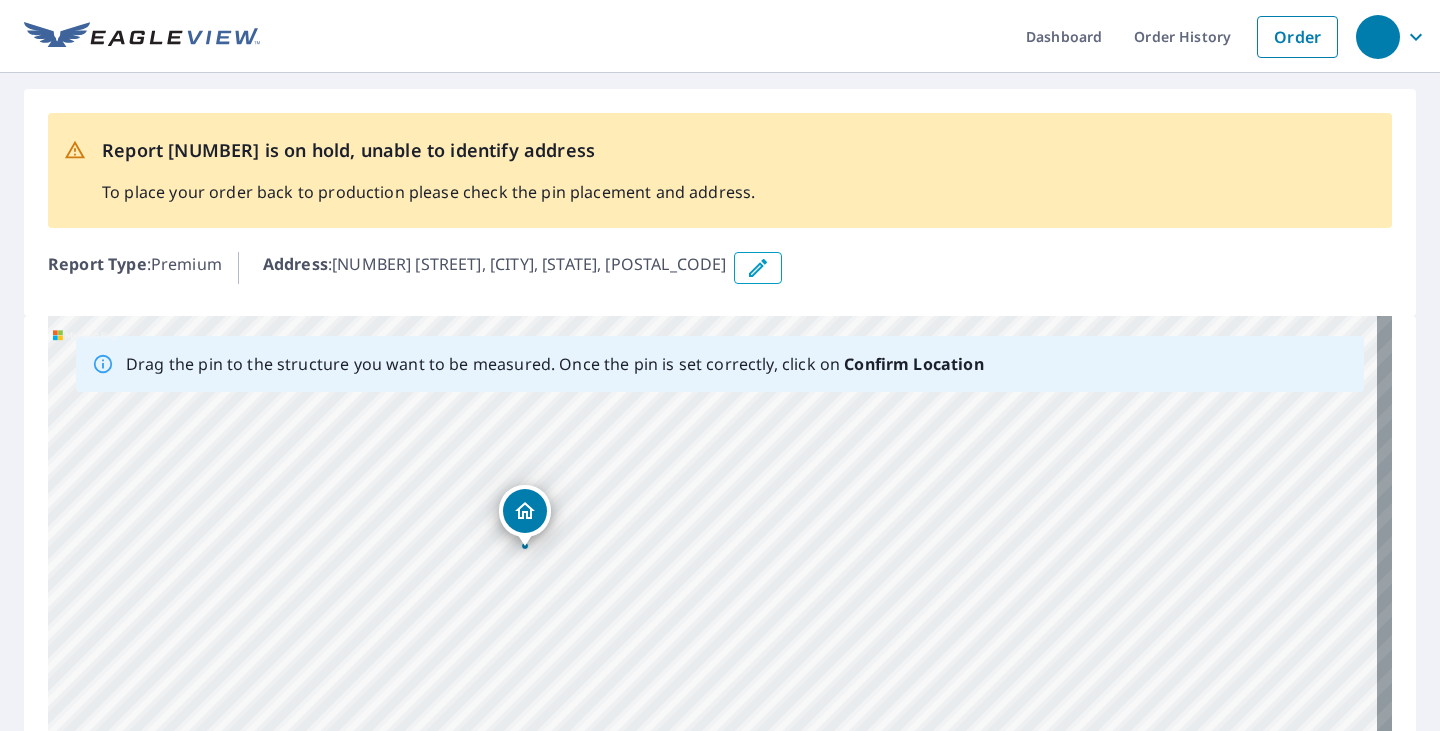 drag, startPoint x: 1020, startPoint y: 560, endPoint x: 527, endPoint y: 510, distance: 495.52902 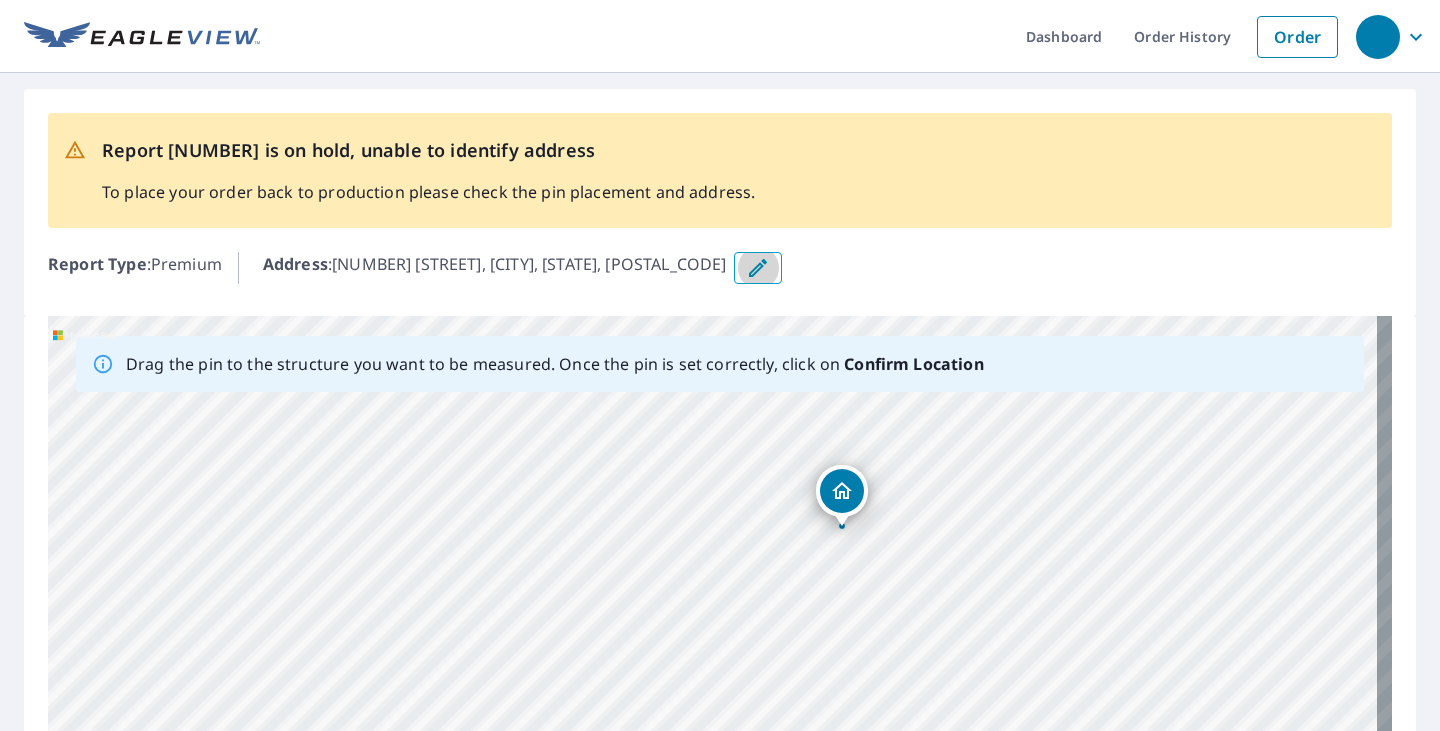 click at bounding box center (758, 268) 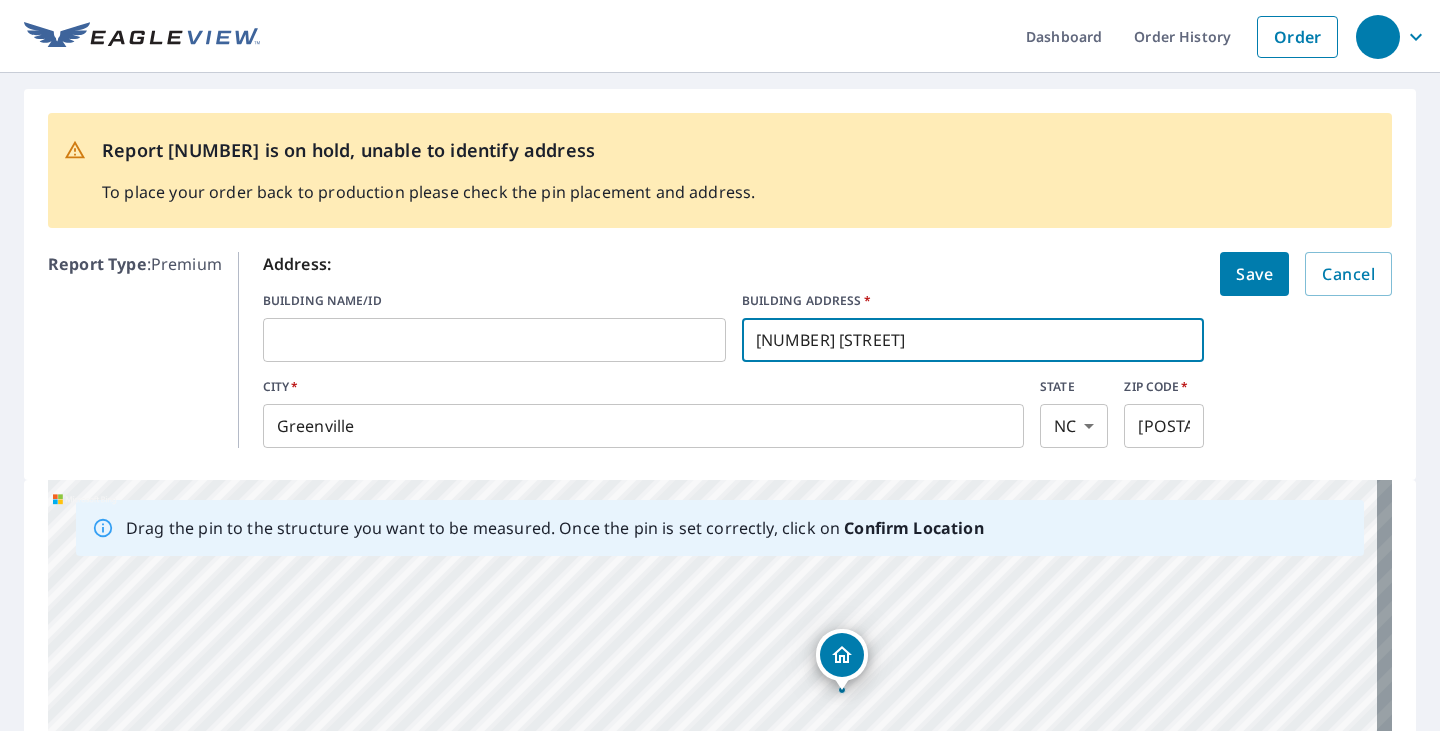 click on "[NUMBER] [STREET]" at bounding box center (973, 340) 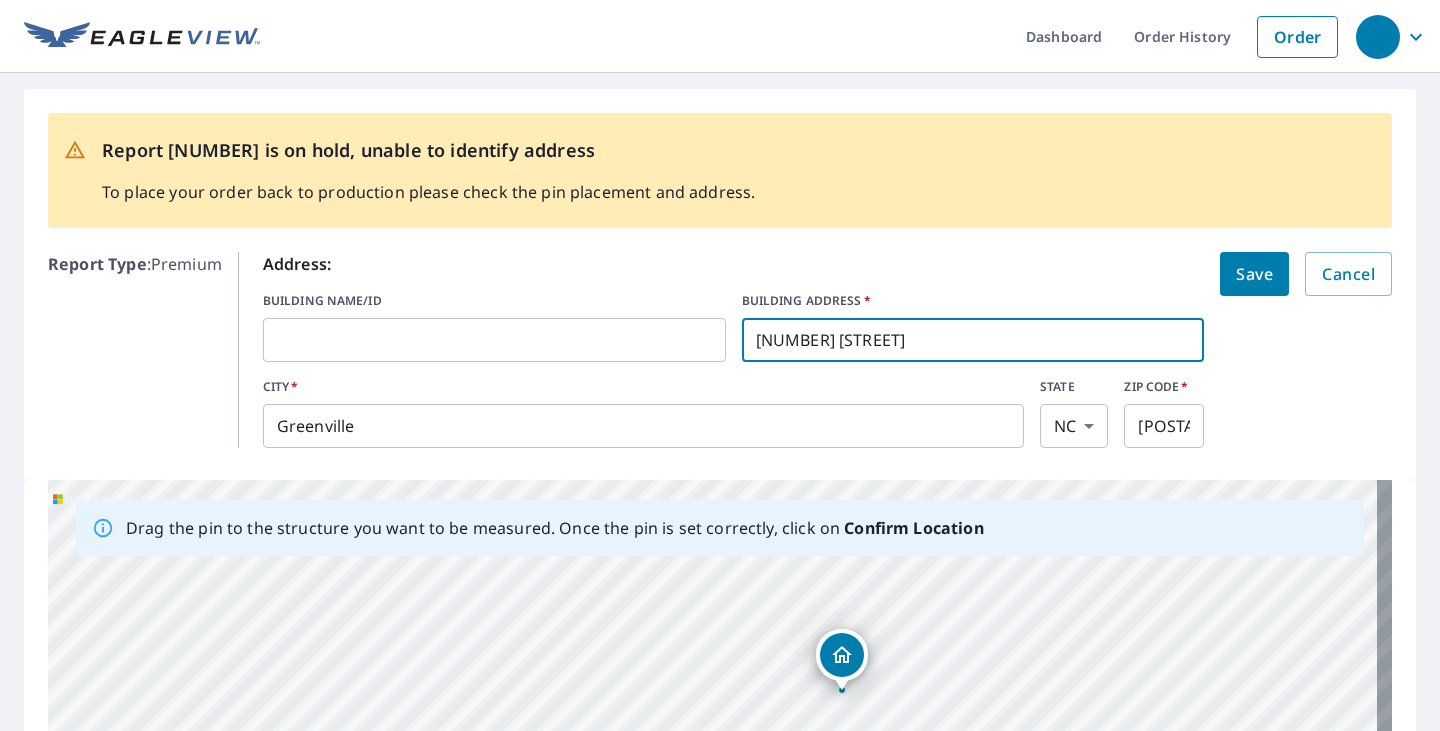 type on "[NUMBER] [STREET]" 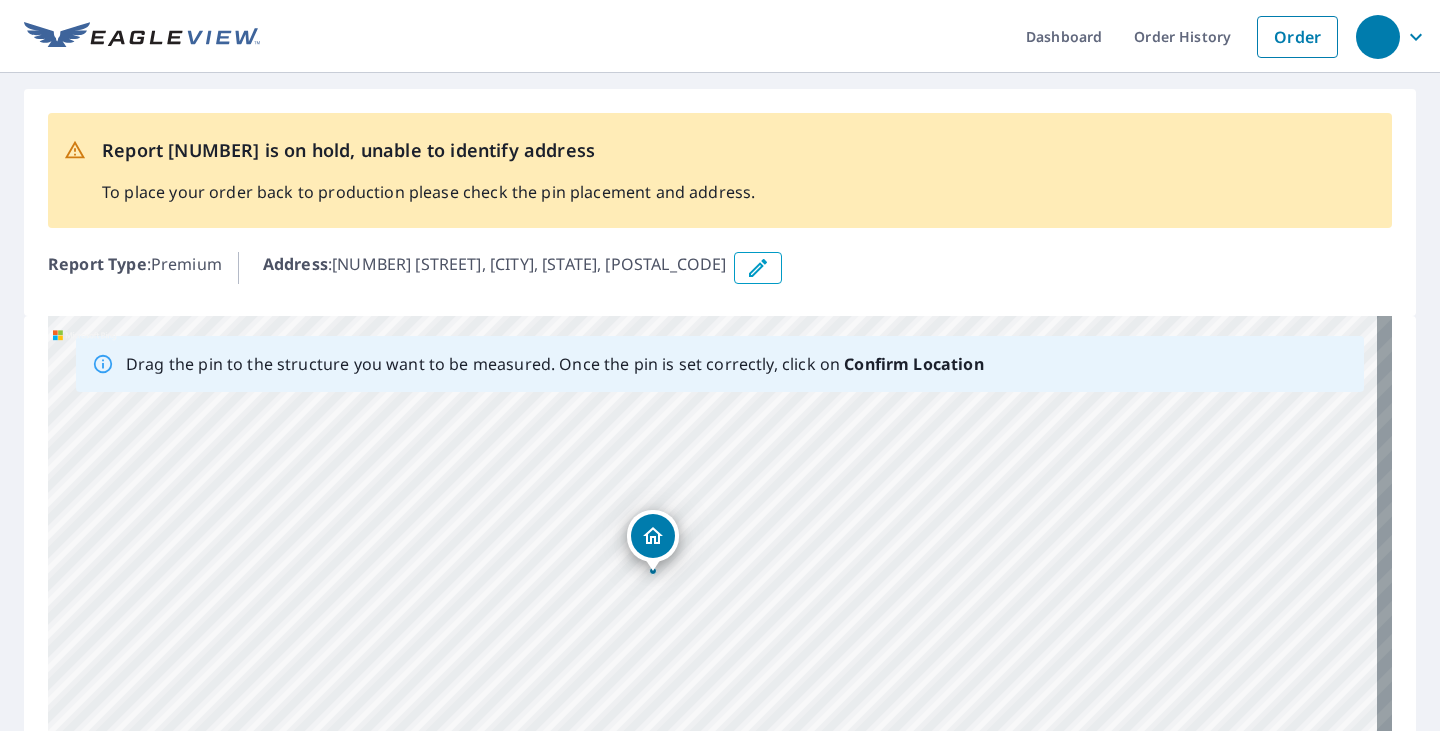 drag, startPoint x: 729, startPoint y: 612, endPoint x: 764, endPoint y: 396, distance: 218.81728 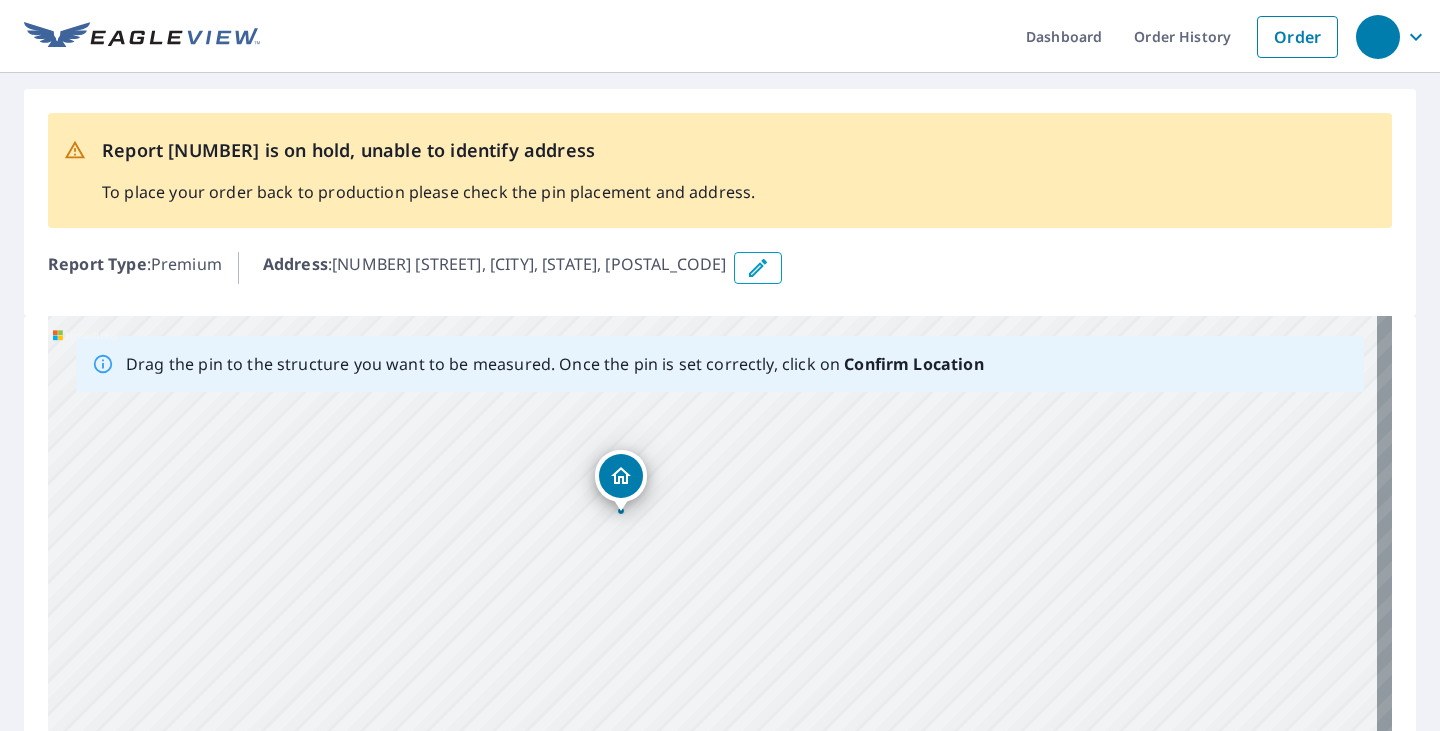 drag, startPoint x: 694, startPoint y: 587, endPoint x: 717, endPoint y: 488, distance: 101.636604 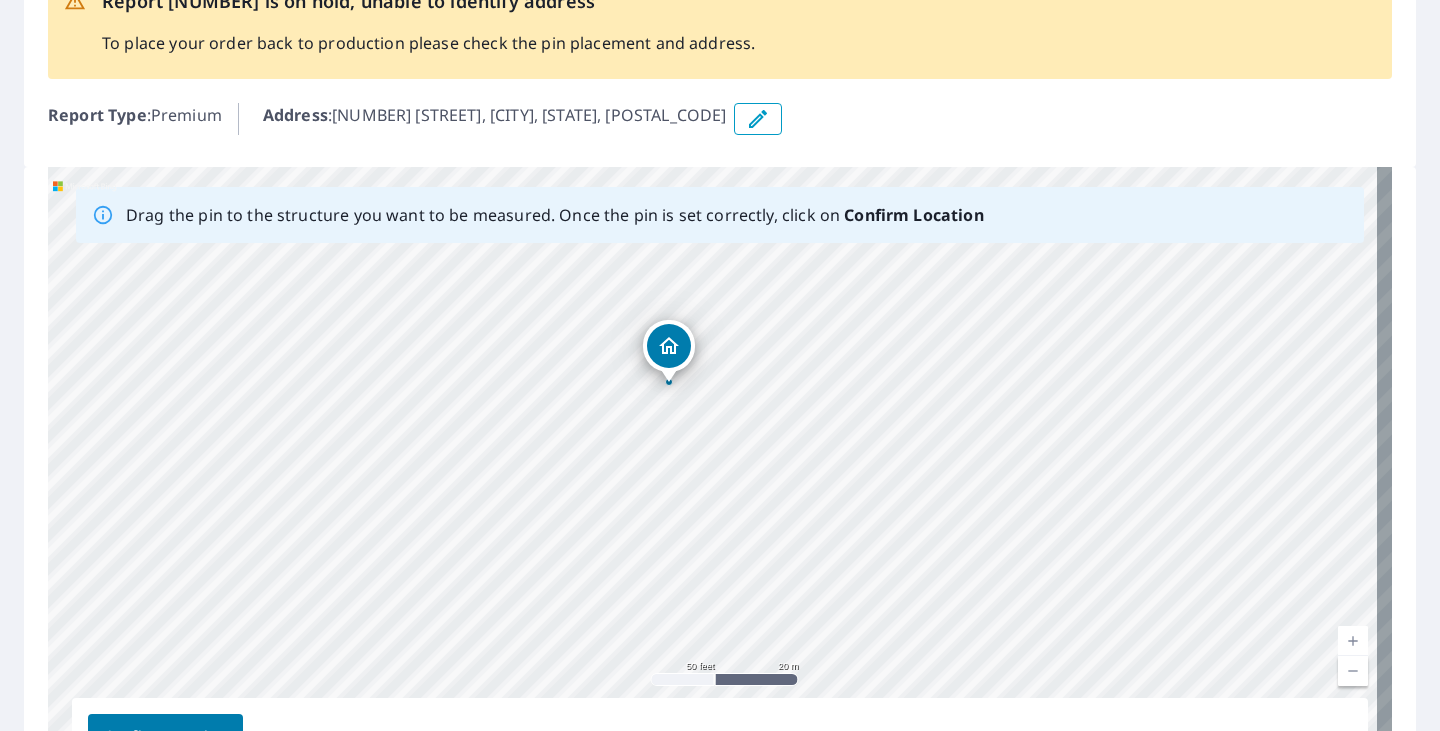 scroll, scrollTop: 200, scrollLeft: 0, axis: vertical 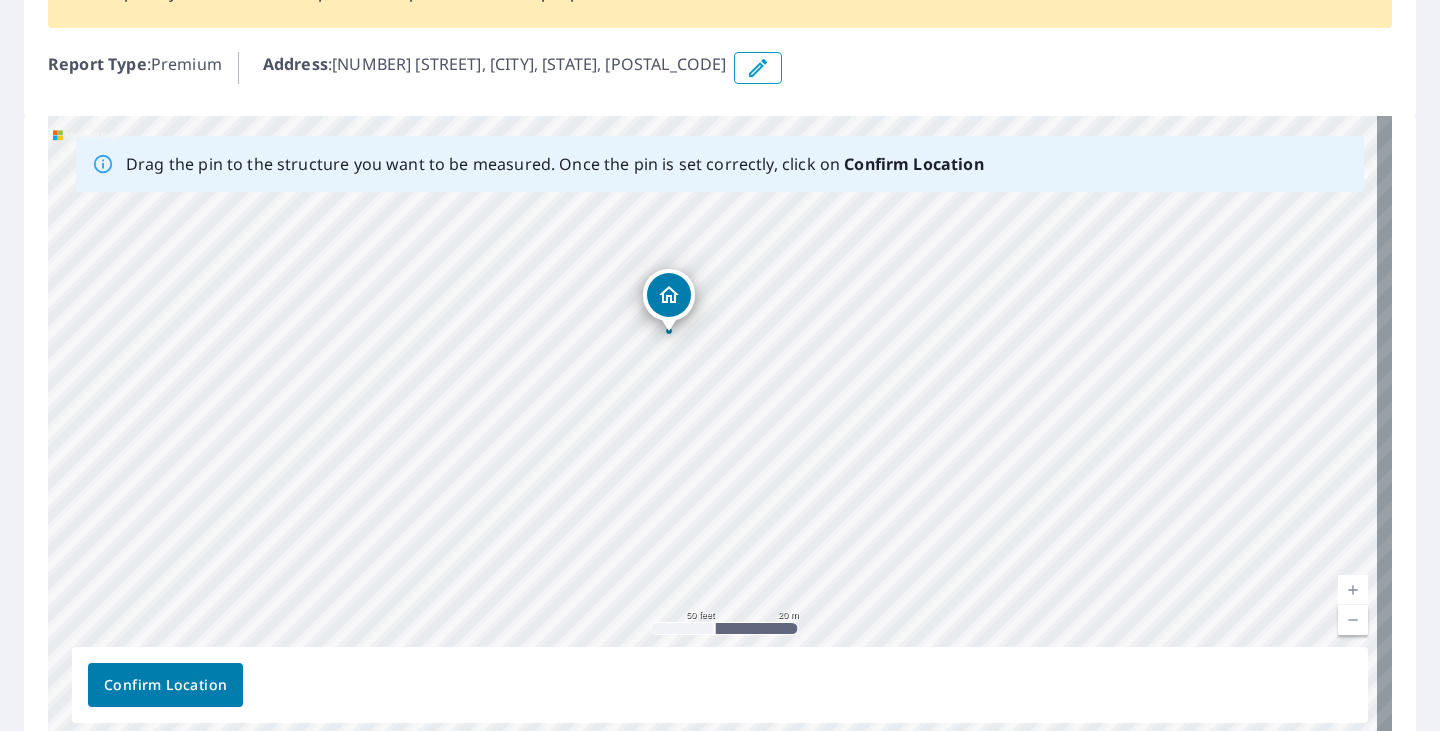 click on "Confirm Location" at bounding box center (165, 685) 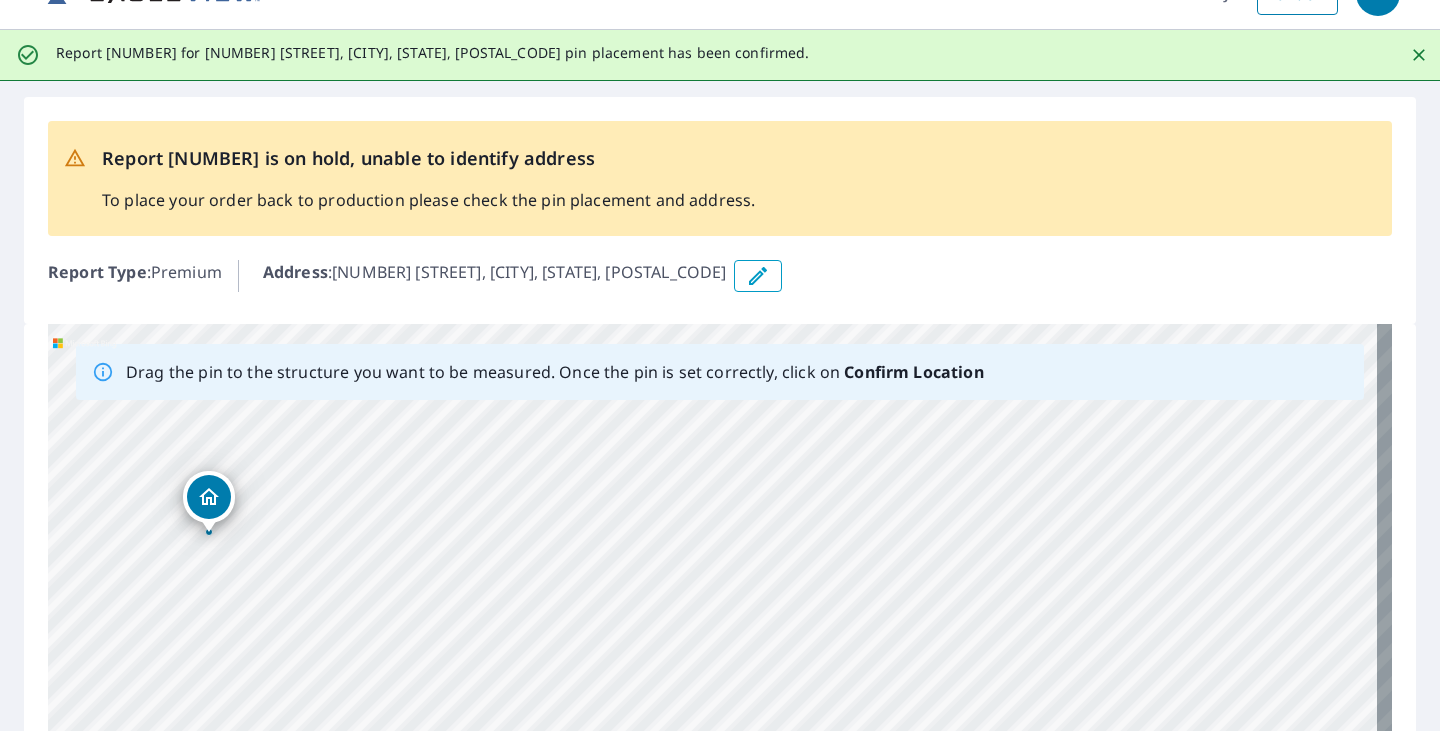 scroll, scrollTop: 0, scrollLeft: 0, axis: both 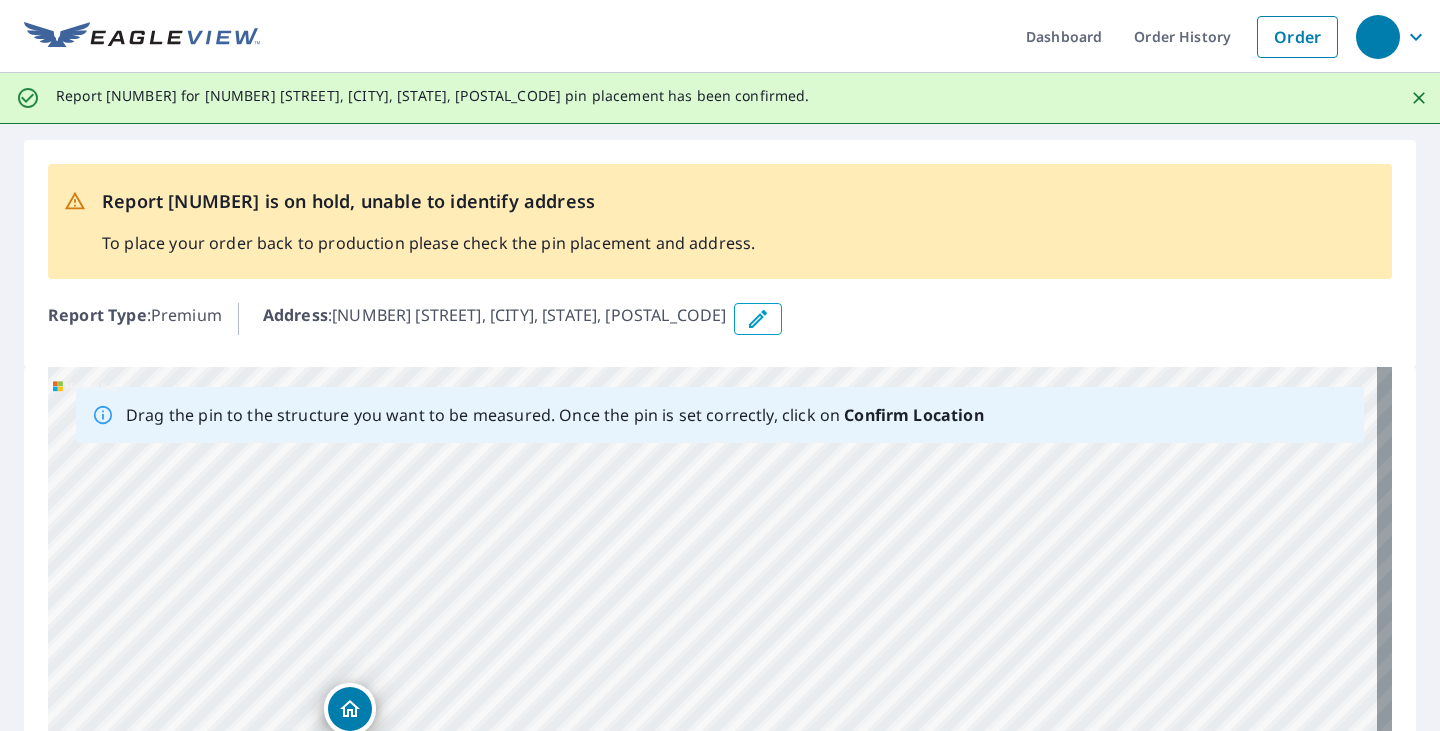 drag, startPoint x: 395, startPoint y: 495, endPoint x: 807, endPoint y: 374, distance: 429.40076 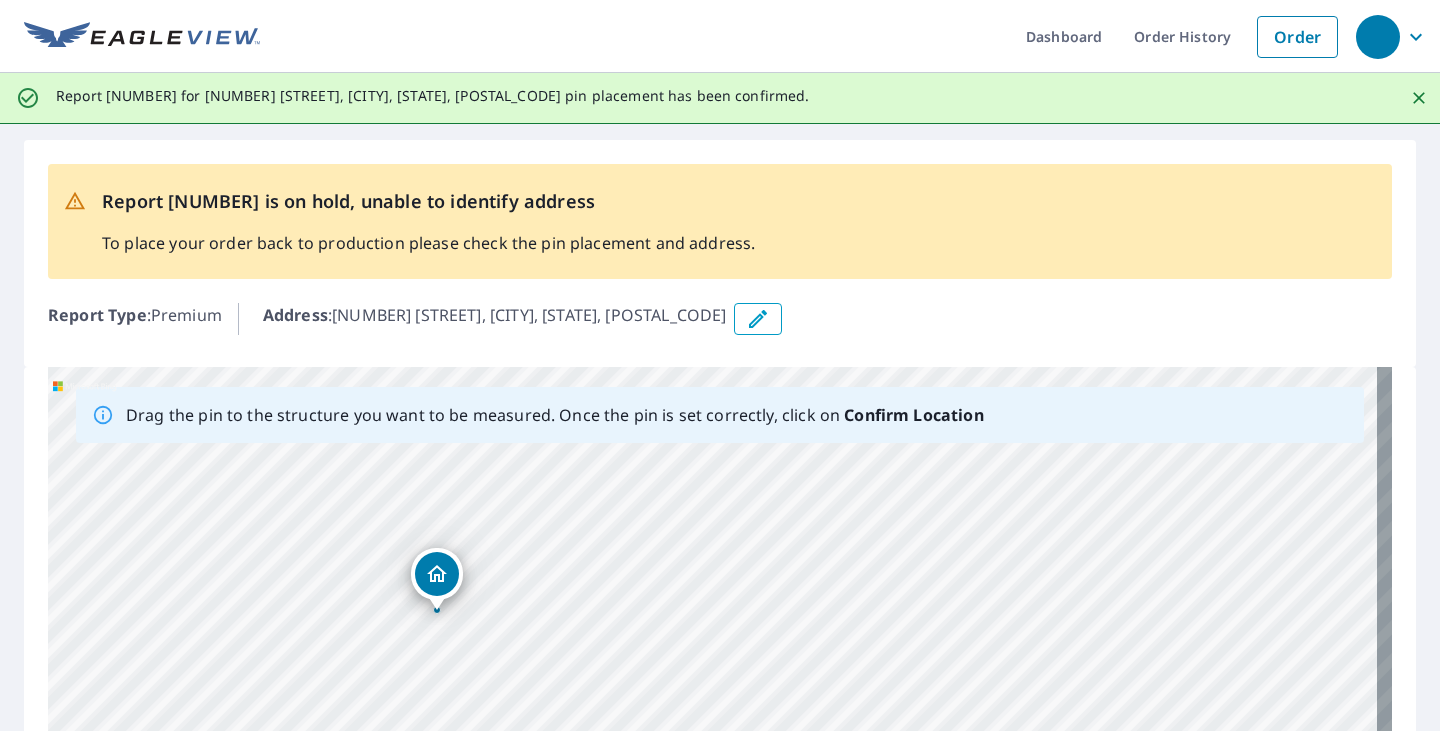 drag, startPoint x: 430, startPoint y: 583, endPoint x: 573, endPoint y: 492, distance: 169.49927 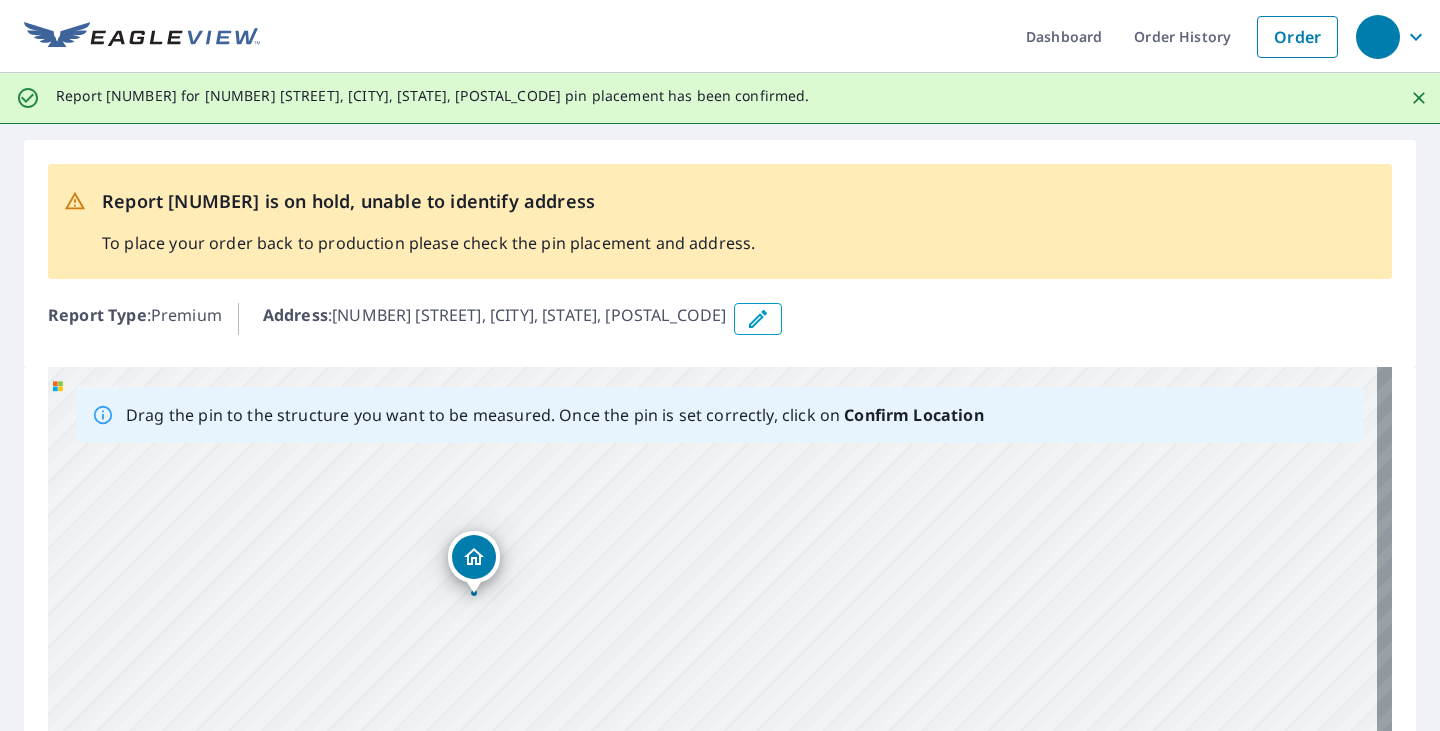 drag, startPoint x: 505, startPoint y: 534, endPoint x: 521, endPoint y: 503, distance: 34.88553 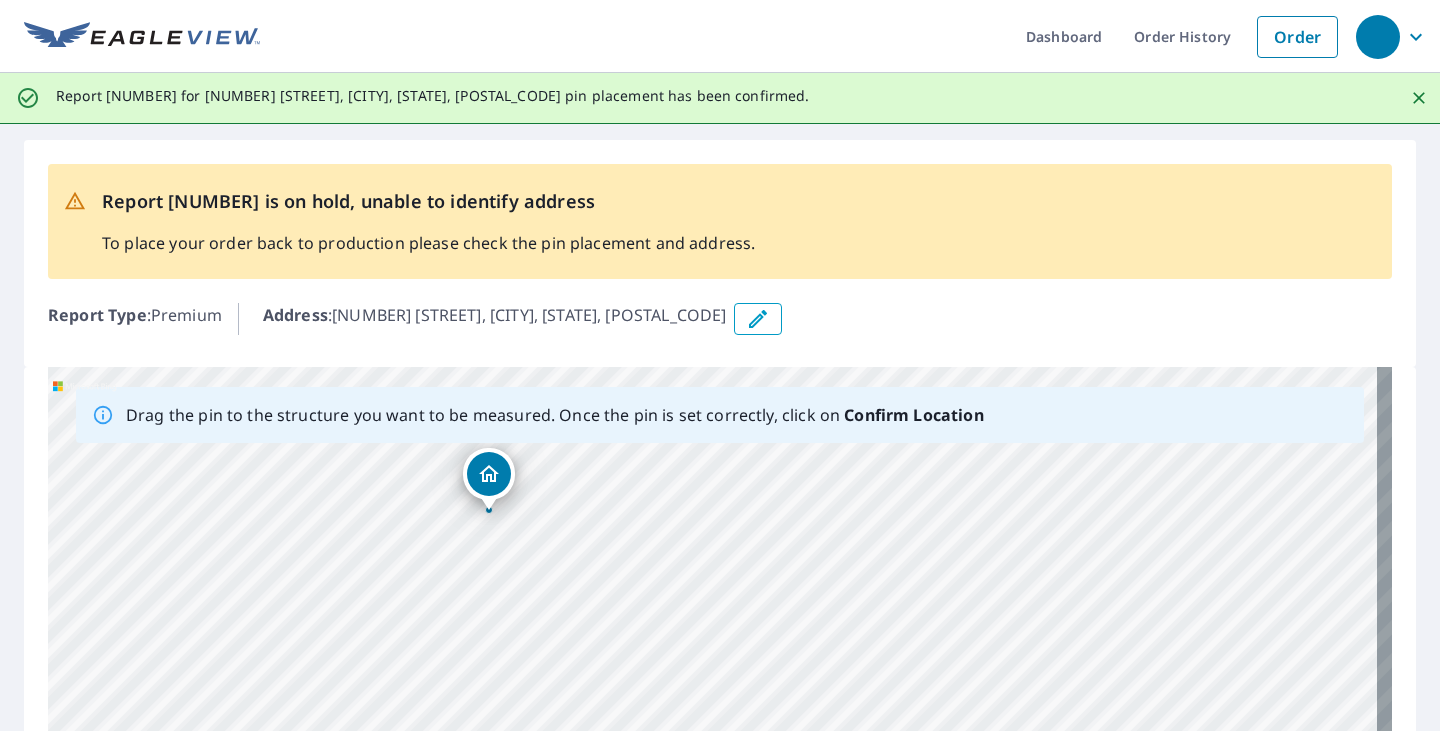 drag, startPoint x: 372, startPoint y: 522, endPoint x: 459, endPoint y: 554, distance: 92.69843 